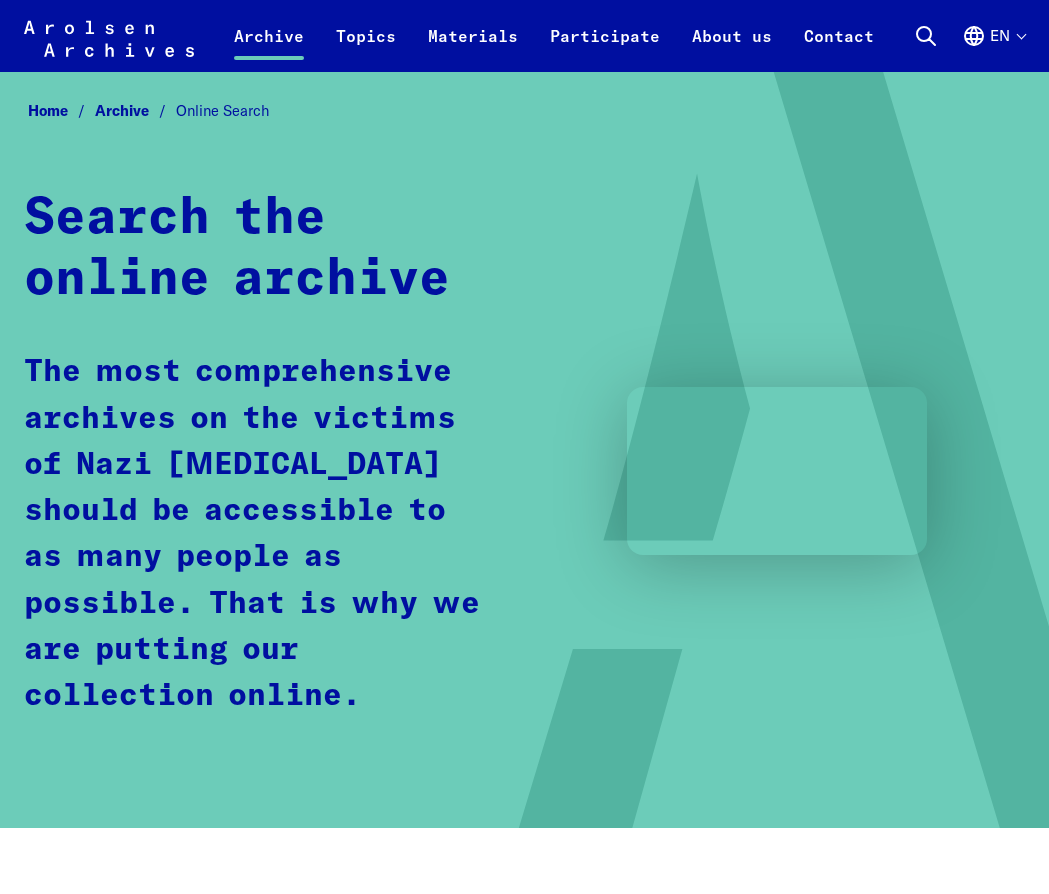 scroll, scrollTop: 974, scrollLeft: 0, axis: vertical 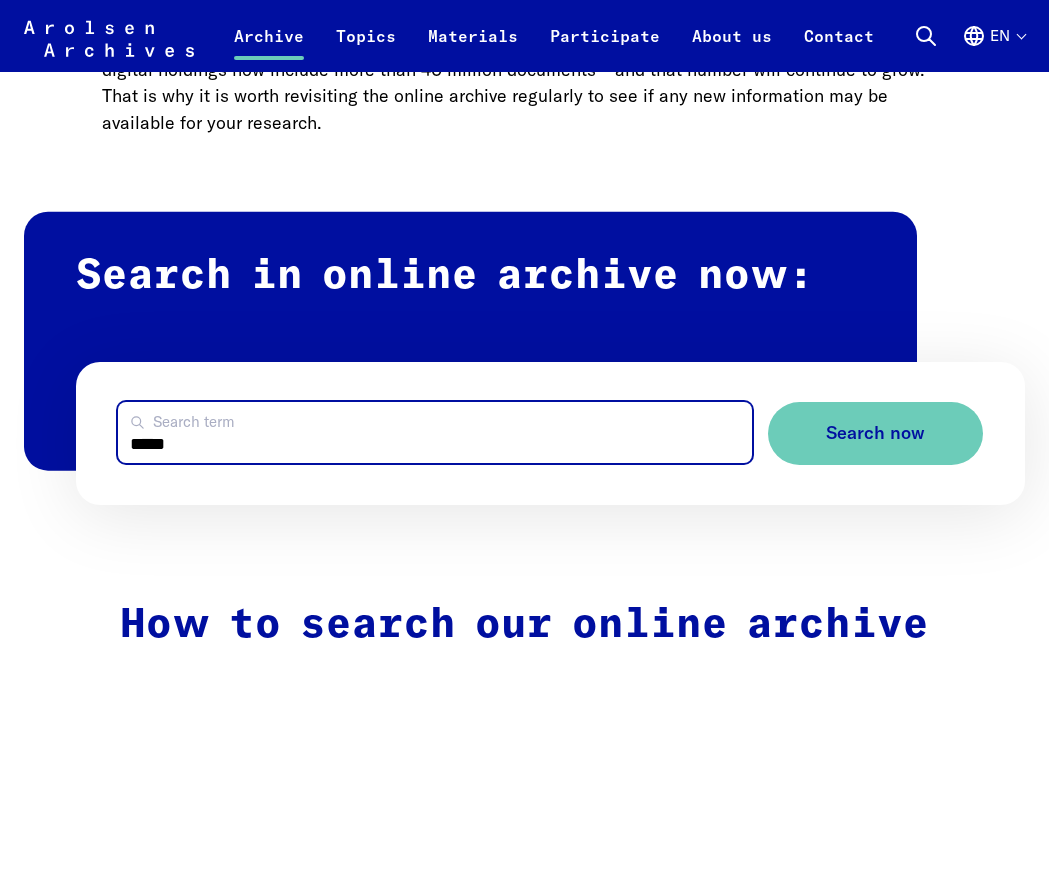 click on "*****" at bounding box center (435, 432) 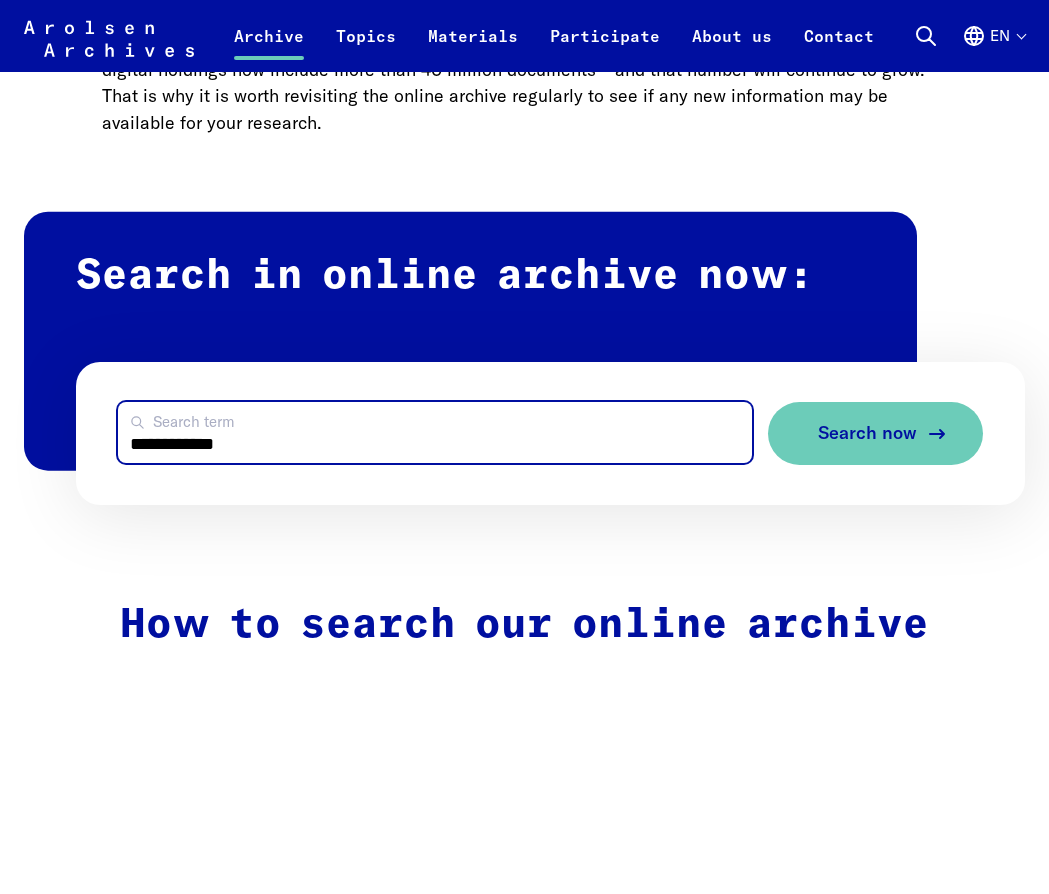 type on "**********" 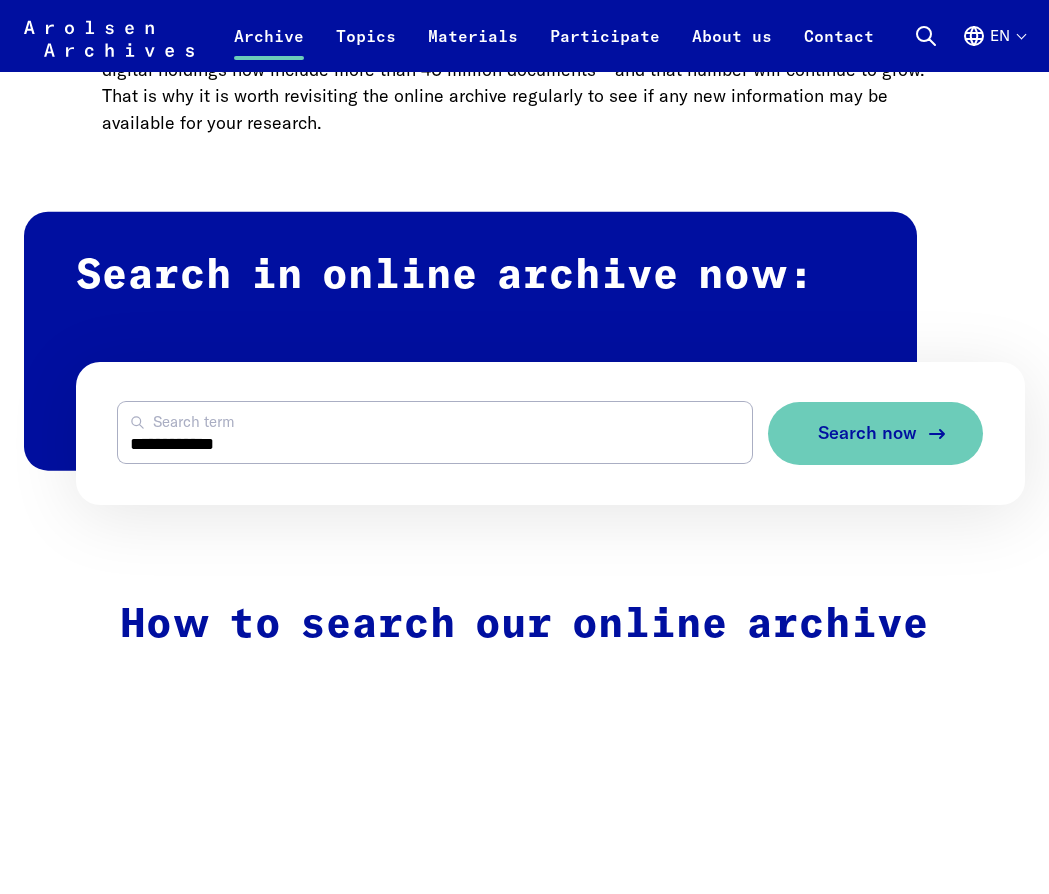click on "Search now" at bounding box center [867, 433] 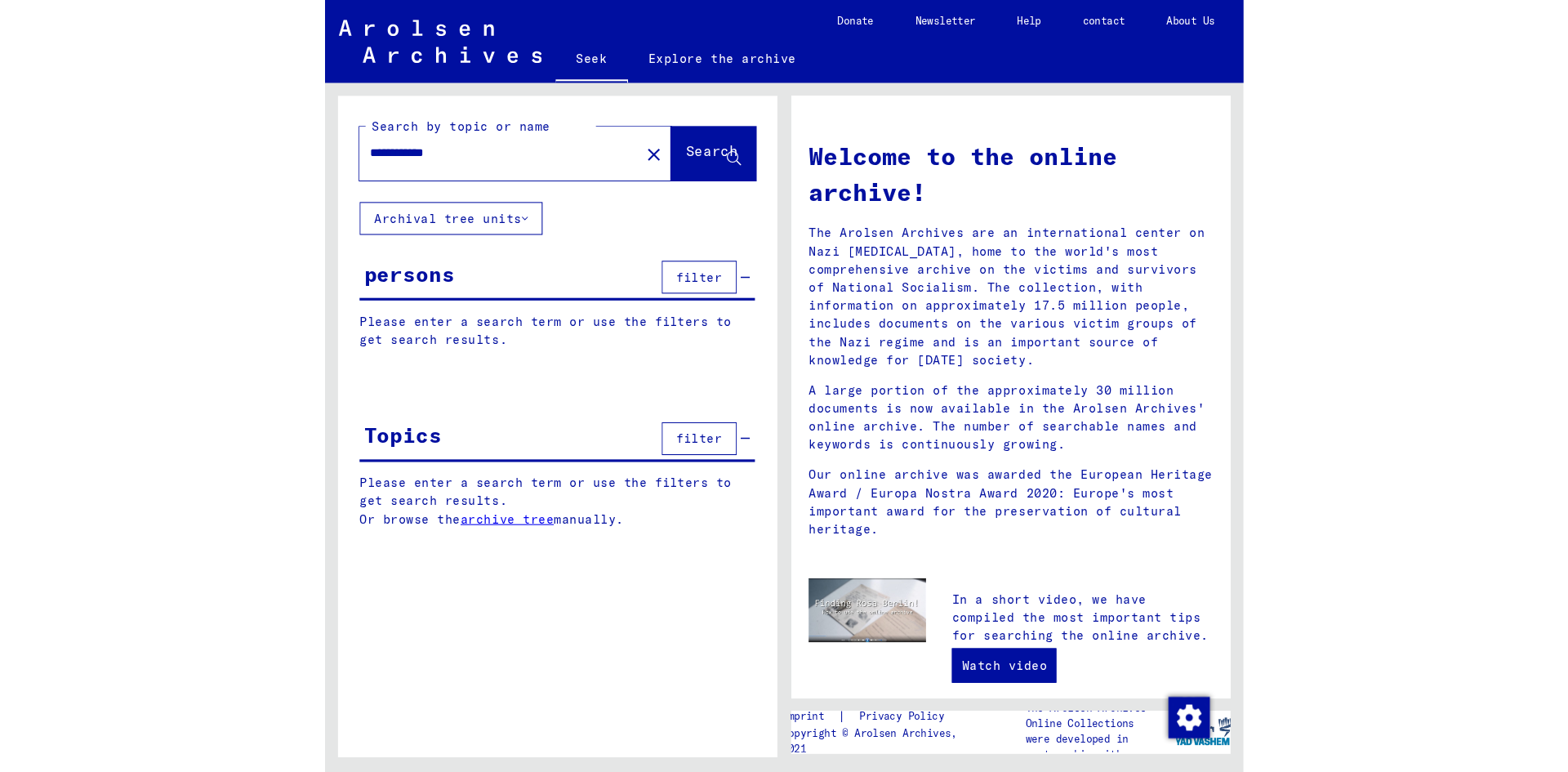 scroll, scrollTop: 0, scrollLeft: 0, axis: both 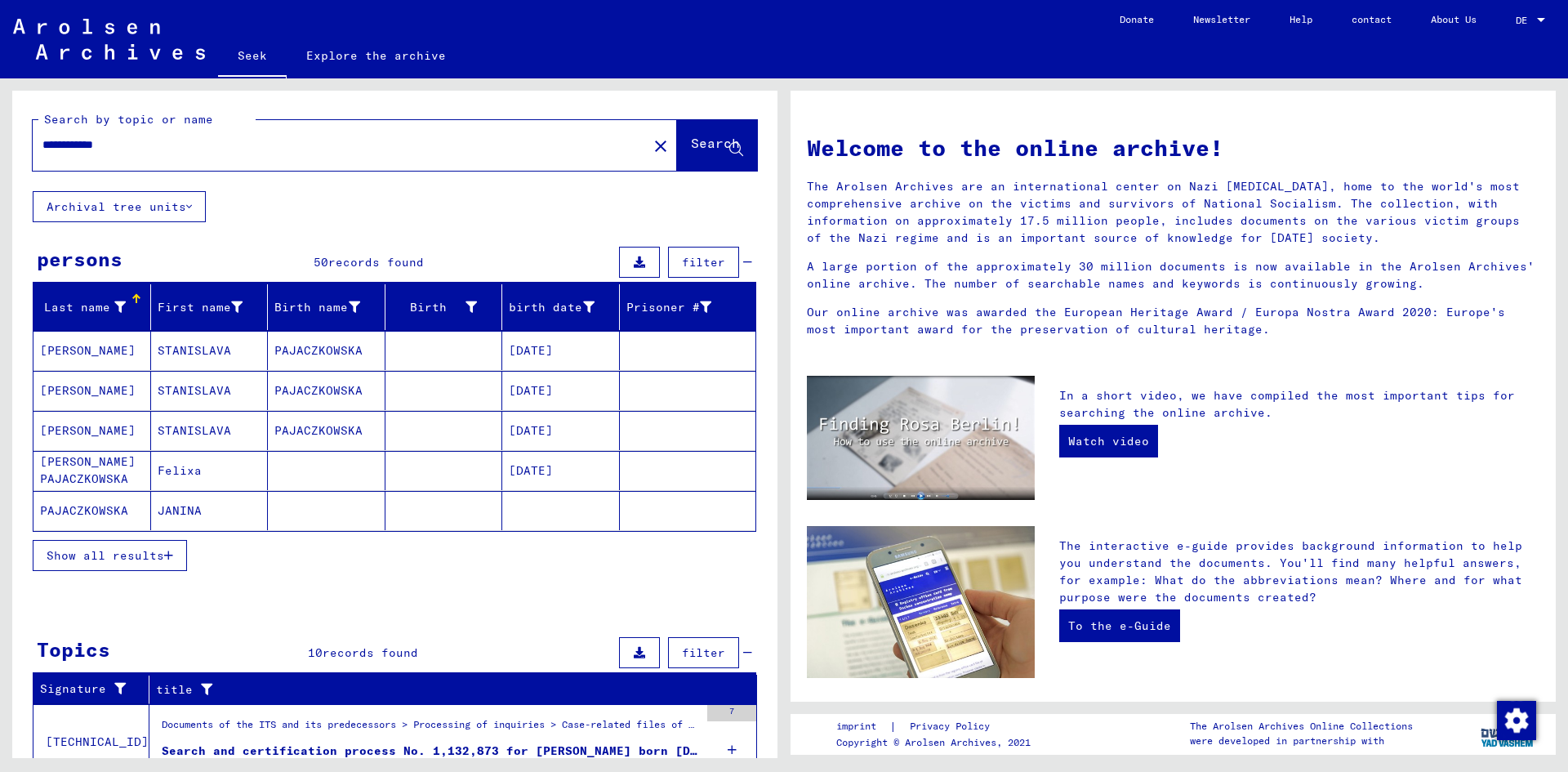 click on "Show all results" at bounding box center (105, 556) 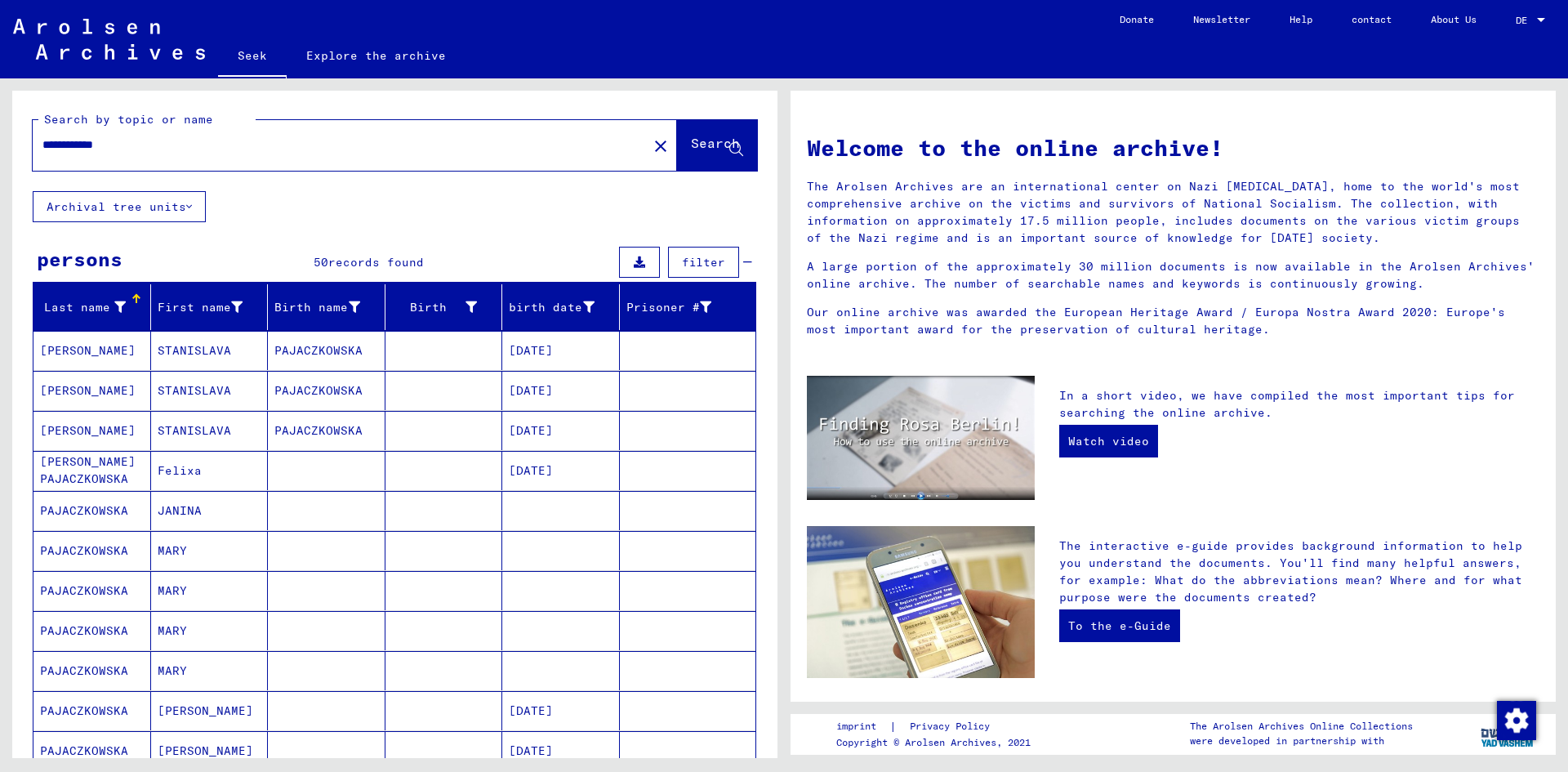 click on "PAJACZKOWSKA" at bounding box center [92, 591] 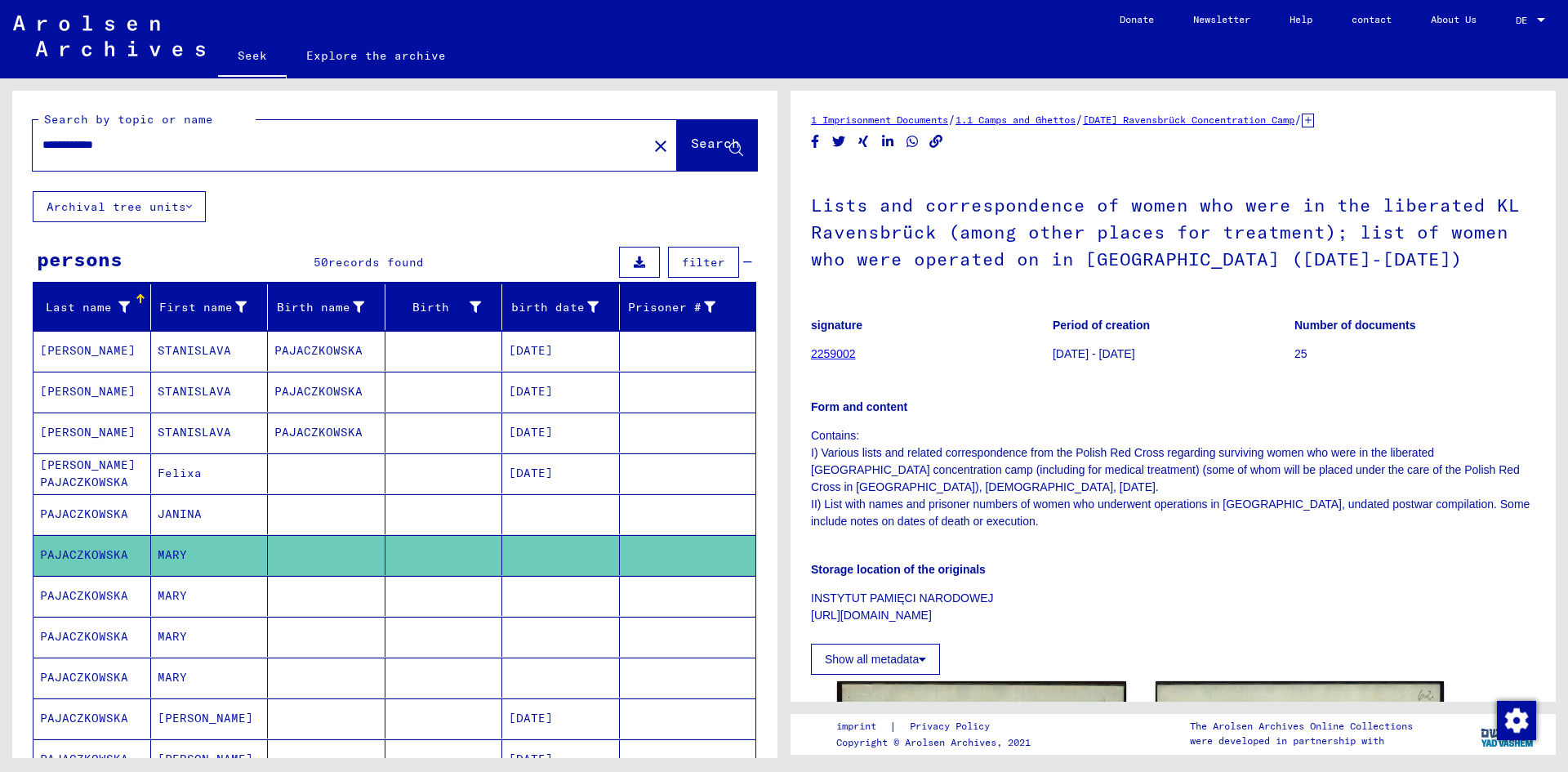 scroll, scrollTop: 0, scrollLeft: 0, axis: both 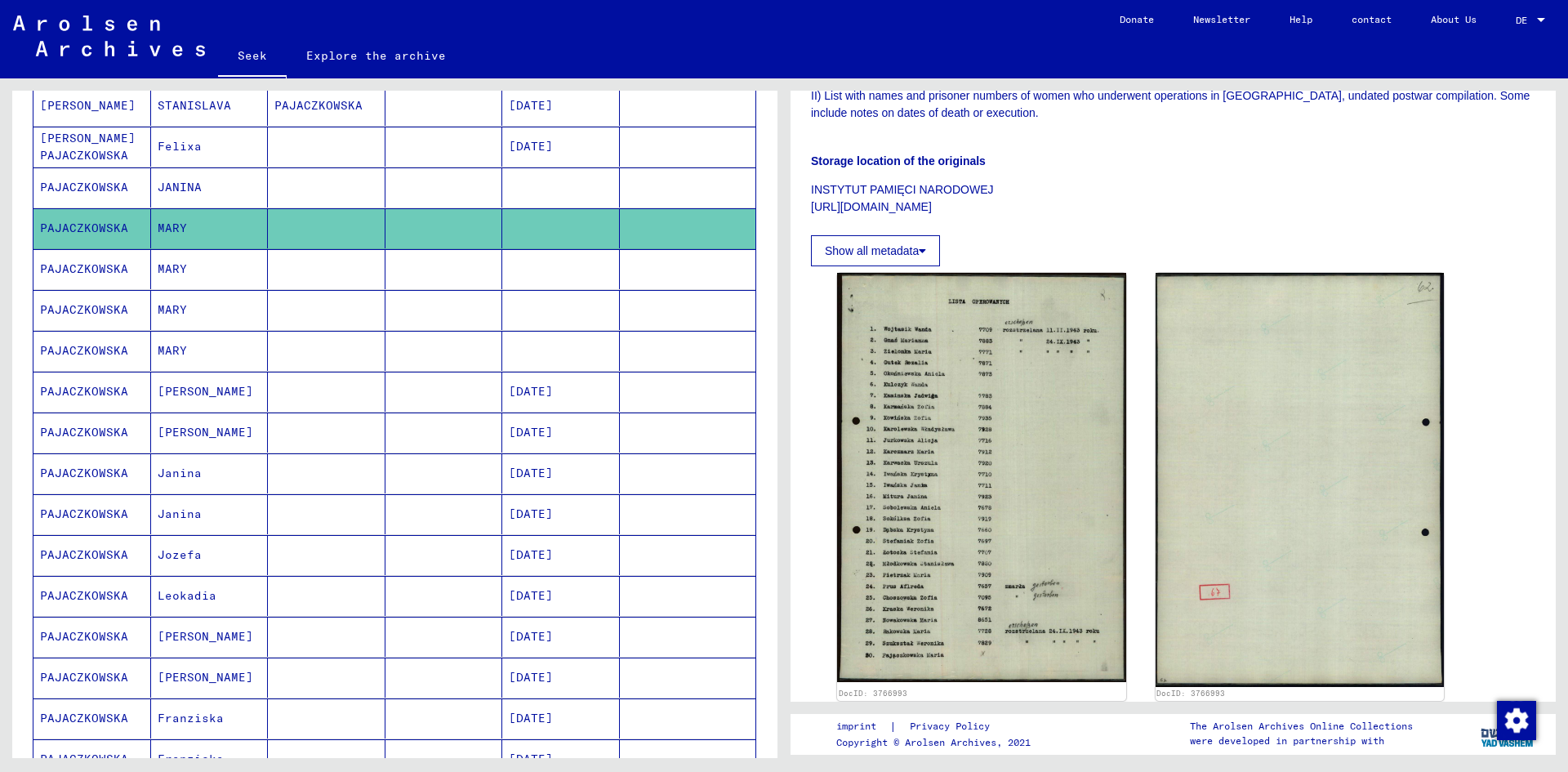 click on "[DATE]" at bounding box center (561, 718) 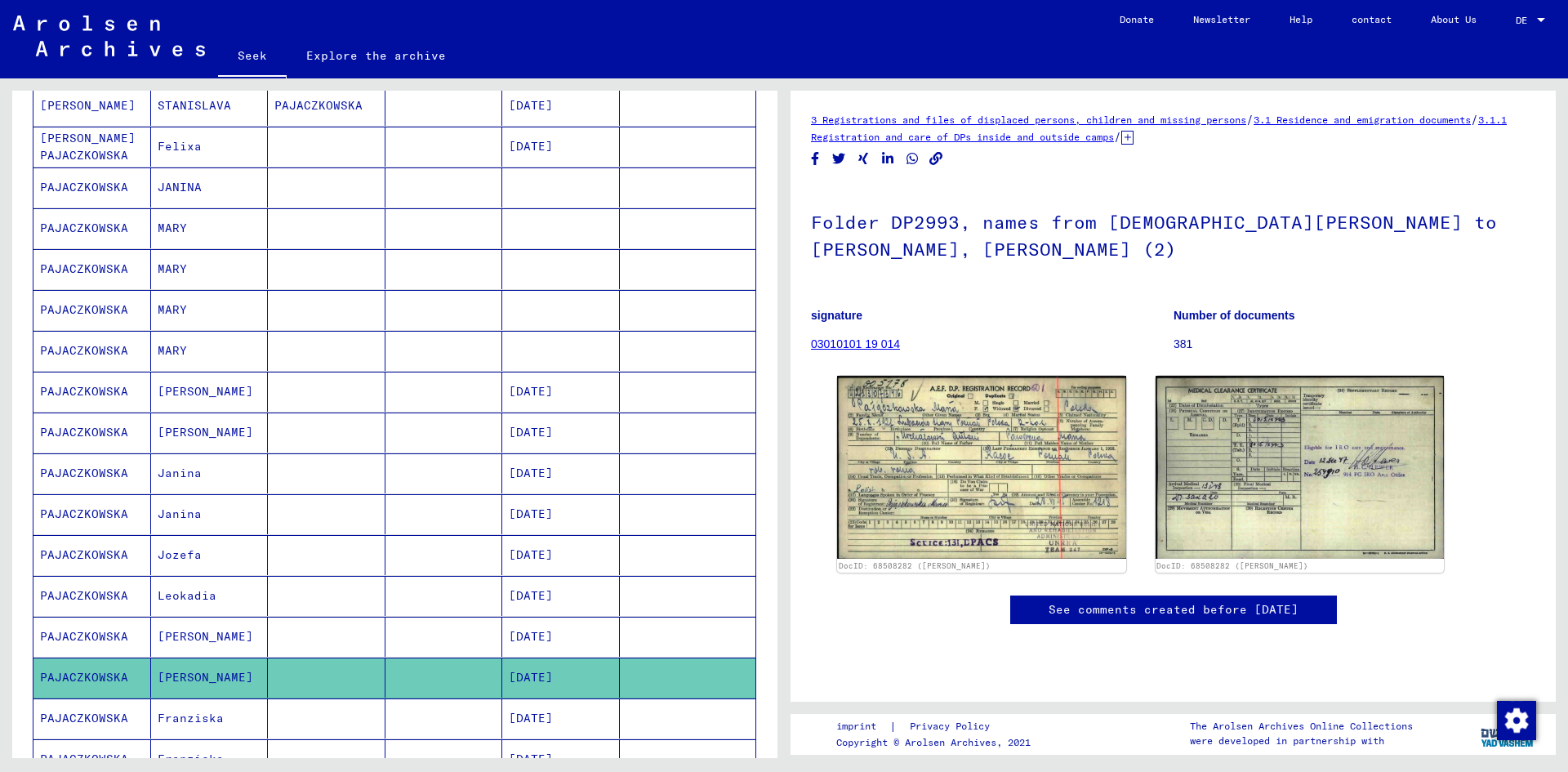 scroll, scrollTop: 0, scrollLeft: 0, axis: both 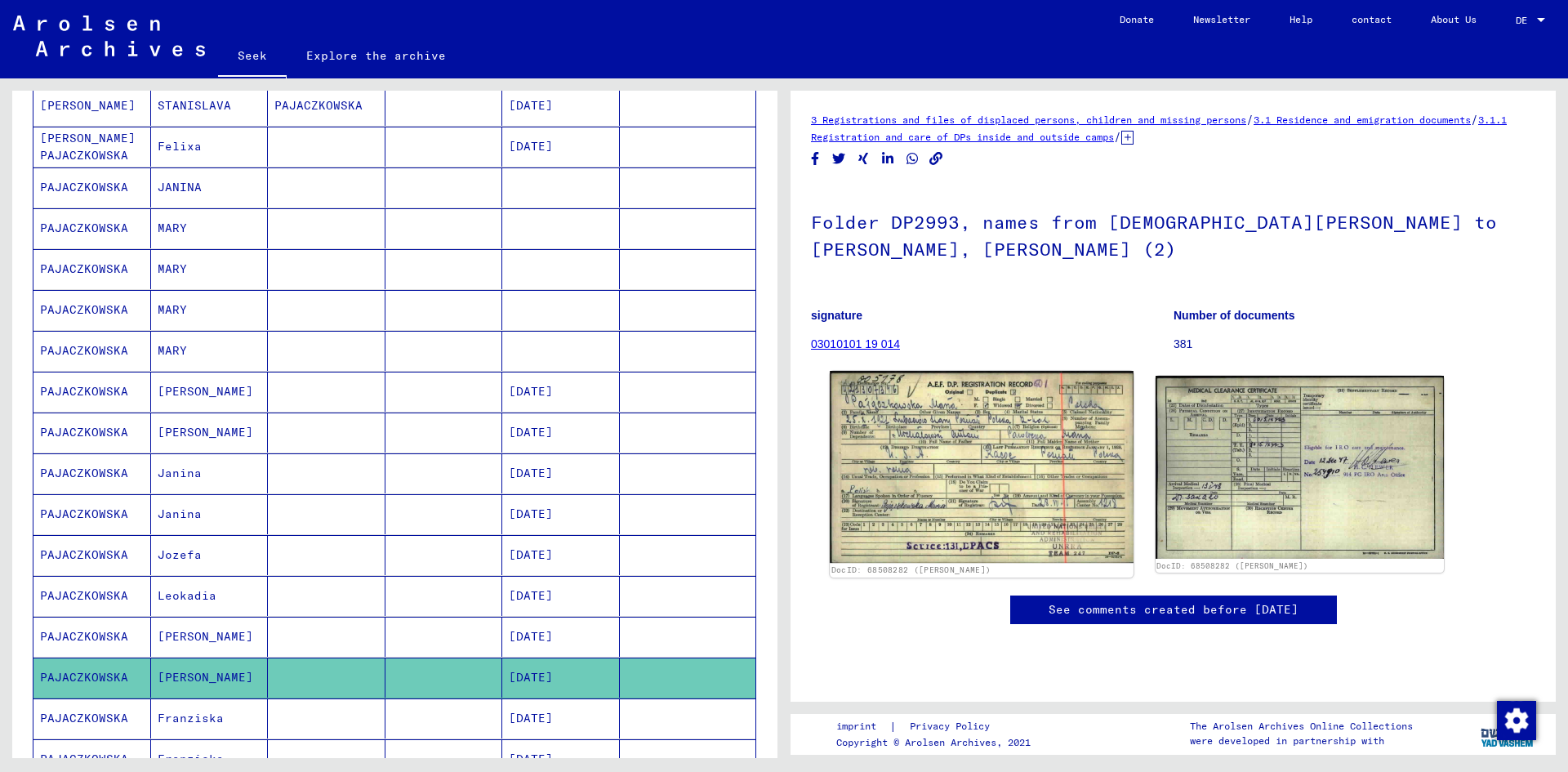 click 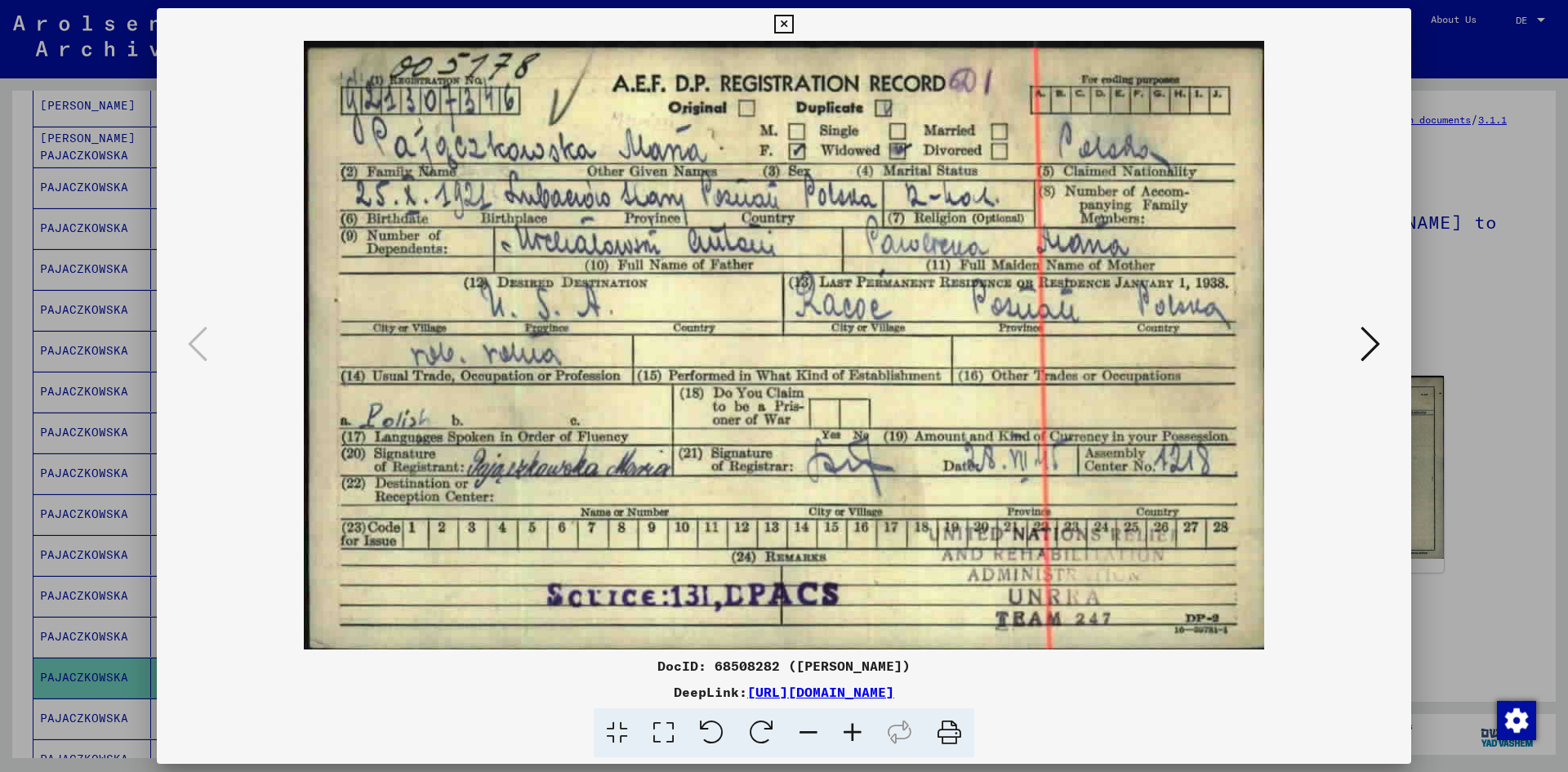 click at bounding box center [783, 25] 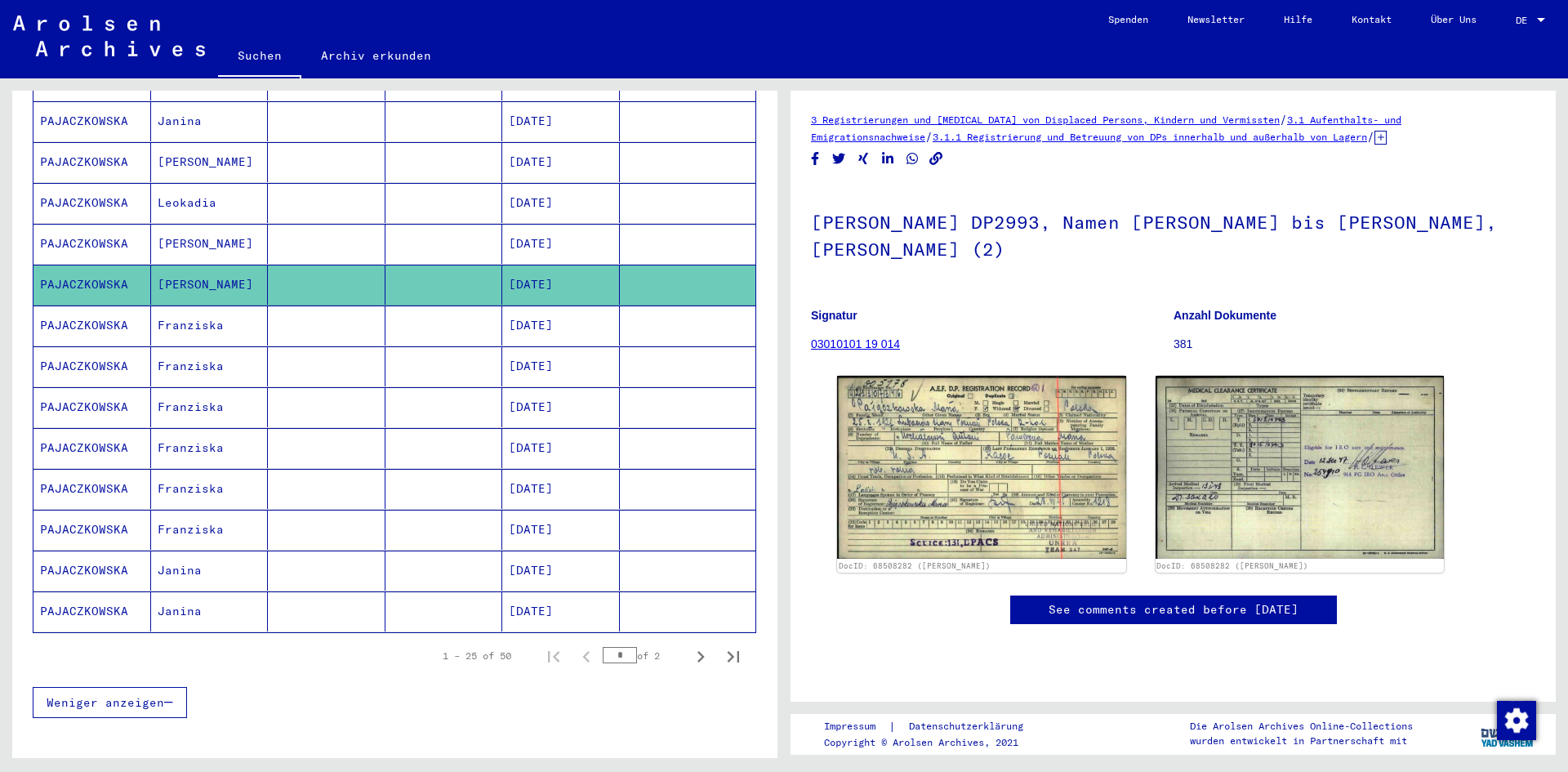 scroll, scrollTop: 817, scrollLeft: 0, axis: vertical 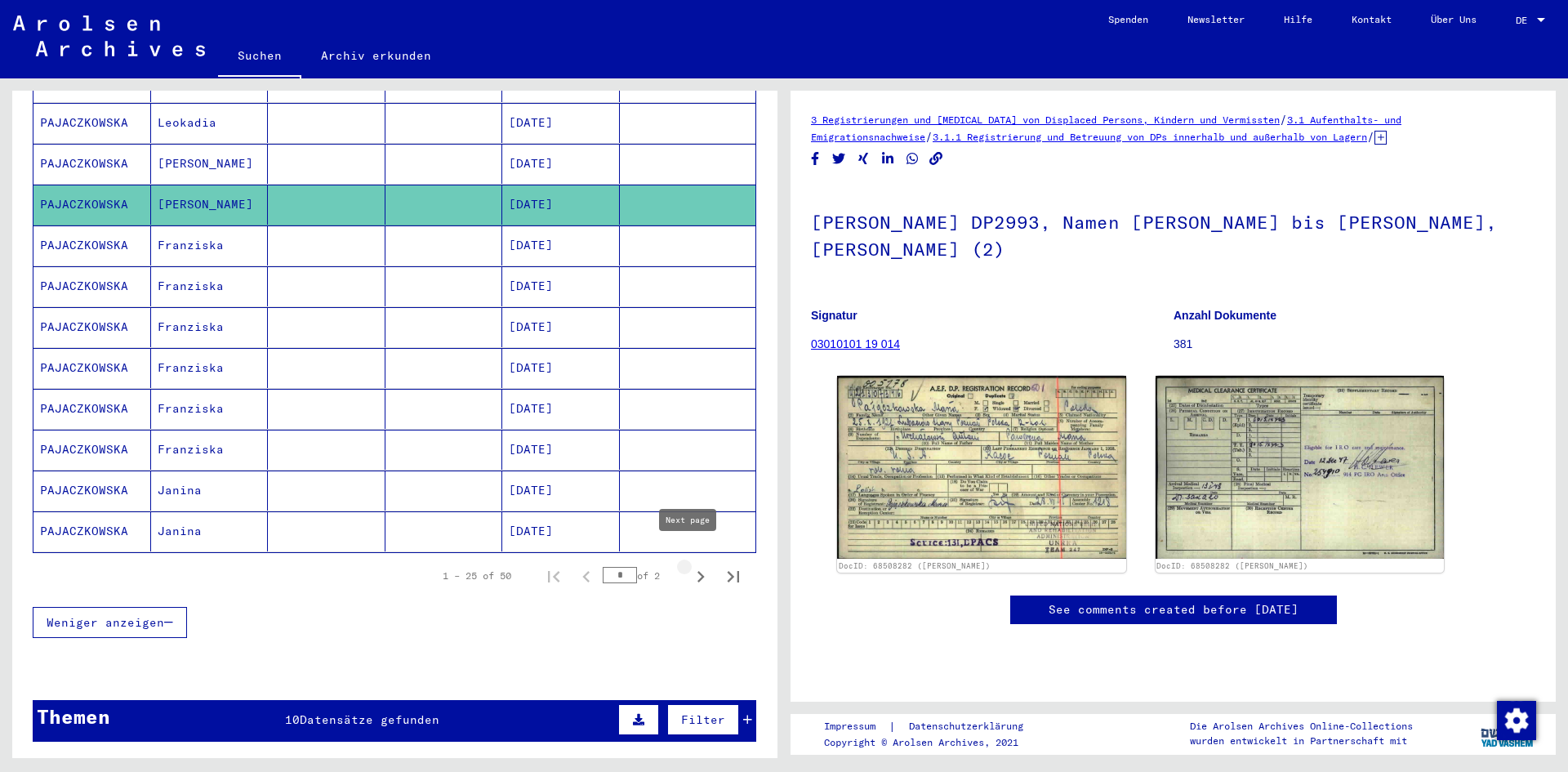 click 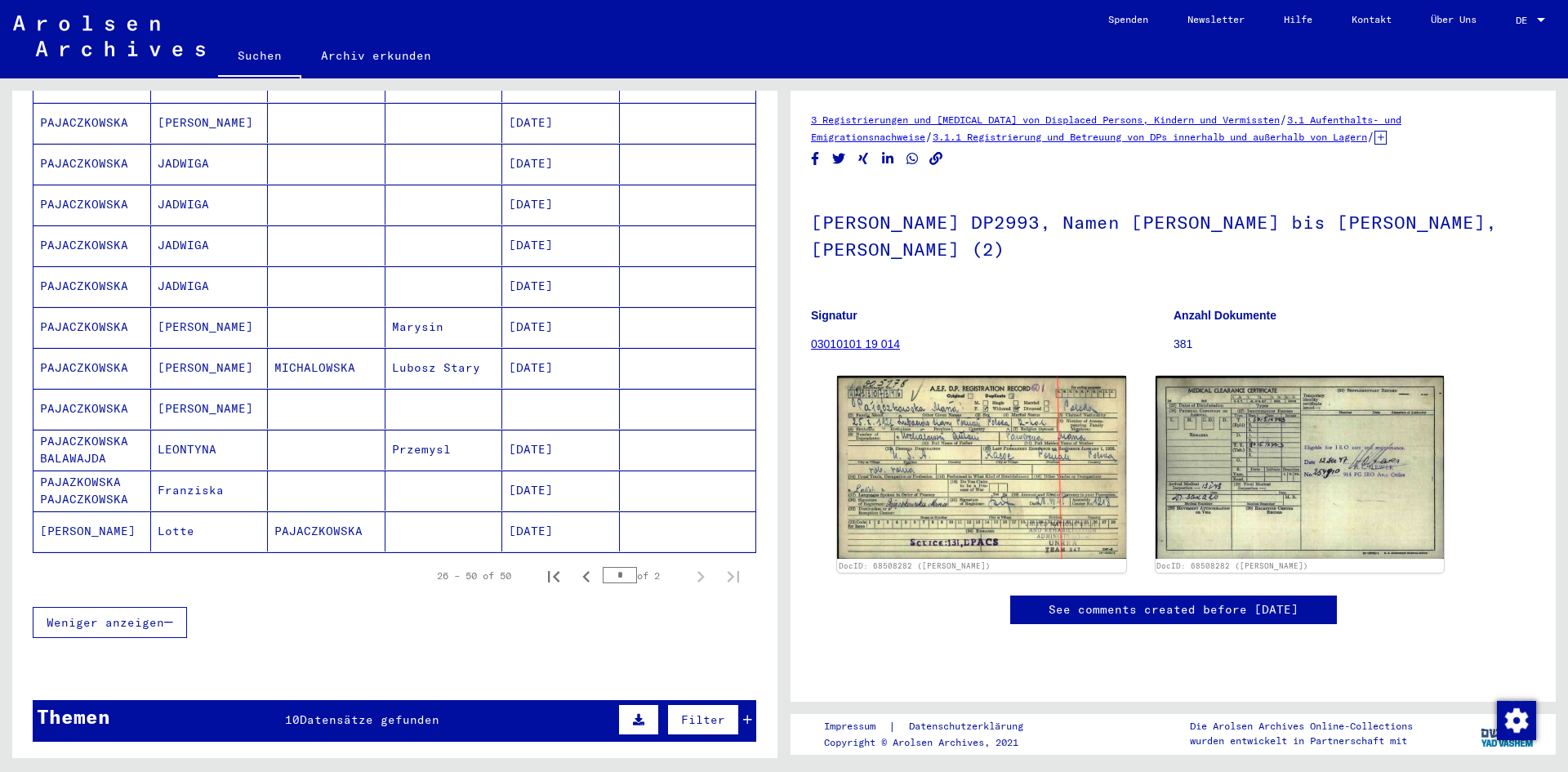 click at bounding box center (327, 449) 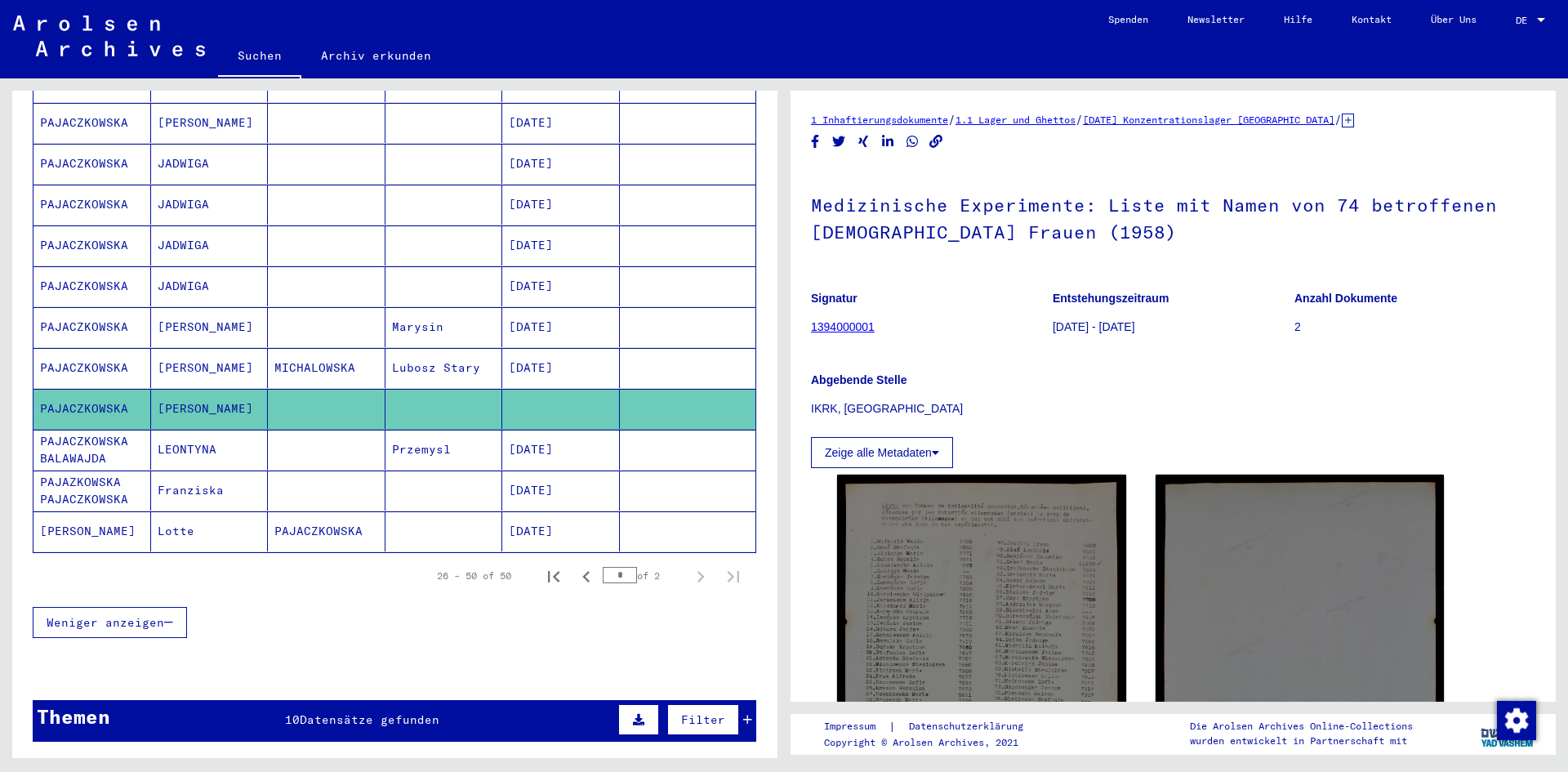 scroll, scrollTop: 0, scrollLeft: 0, axis: both 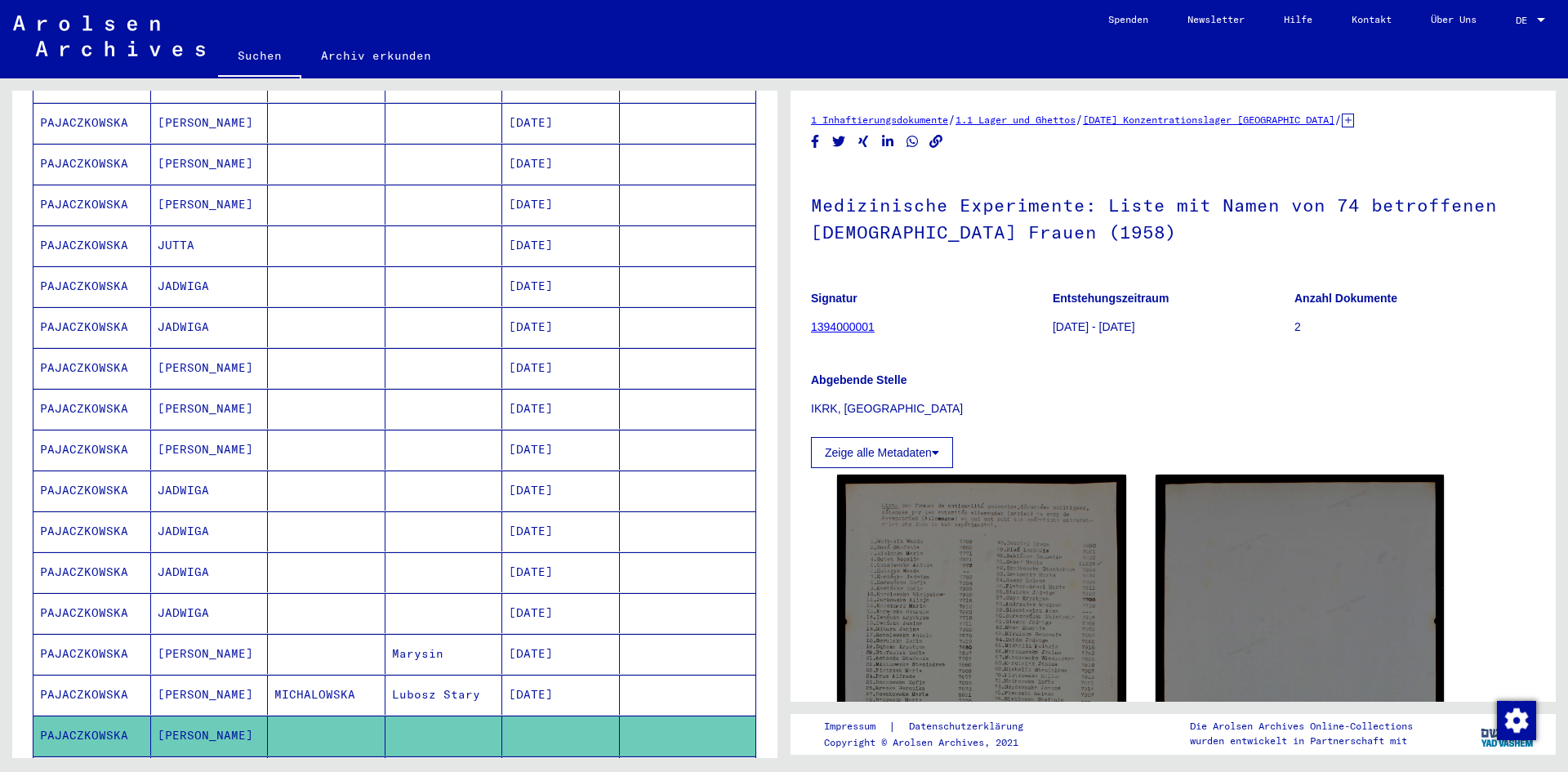 click at bounding box center (327, 245) 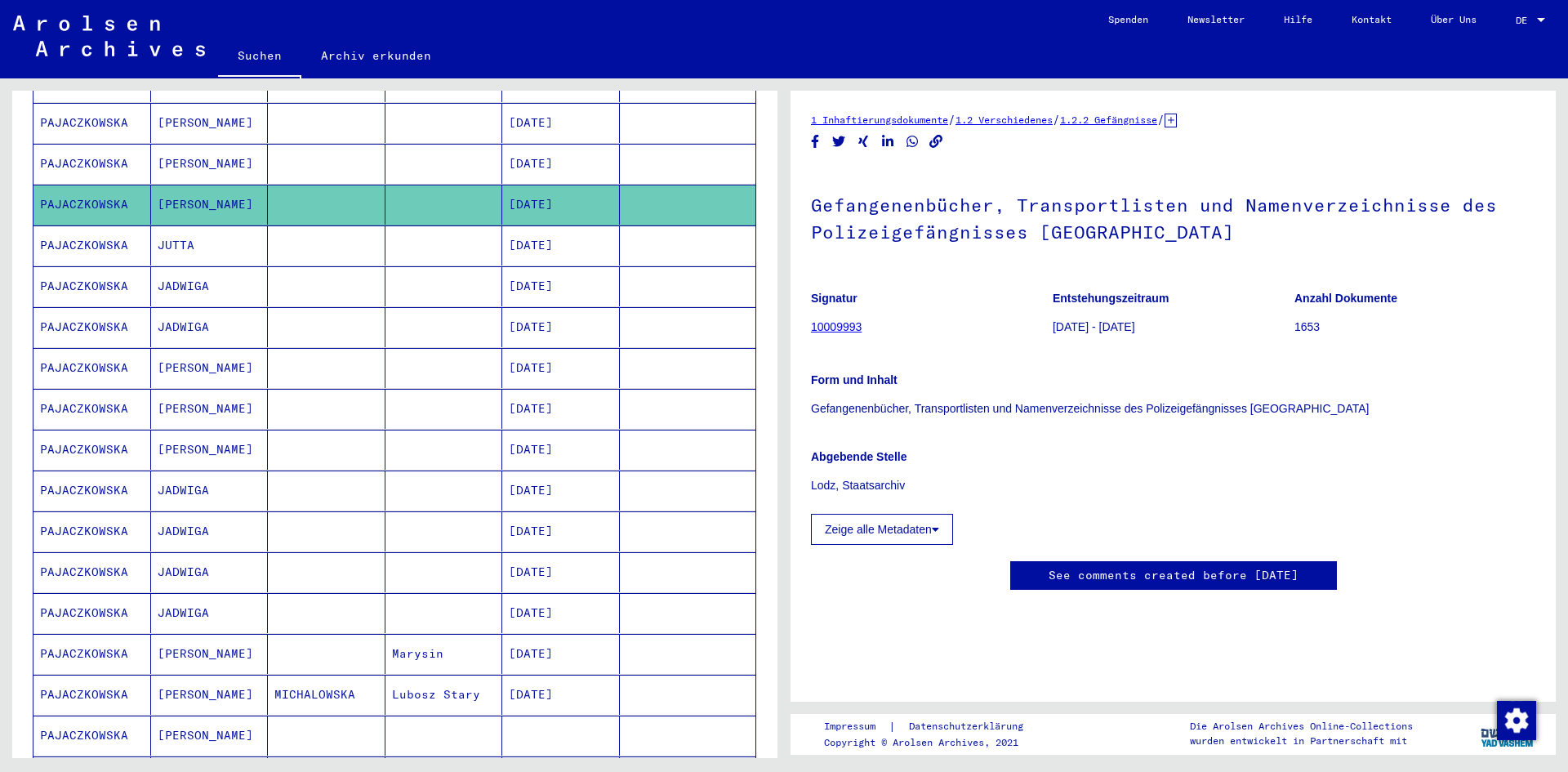 scroll, scrollTop: 0, scrollLeft: 0, axis: both 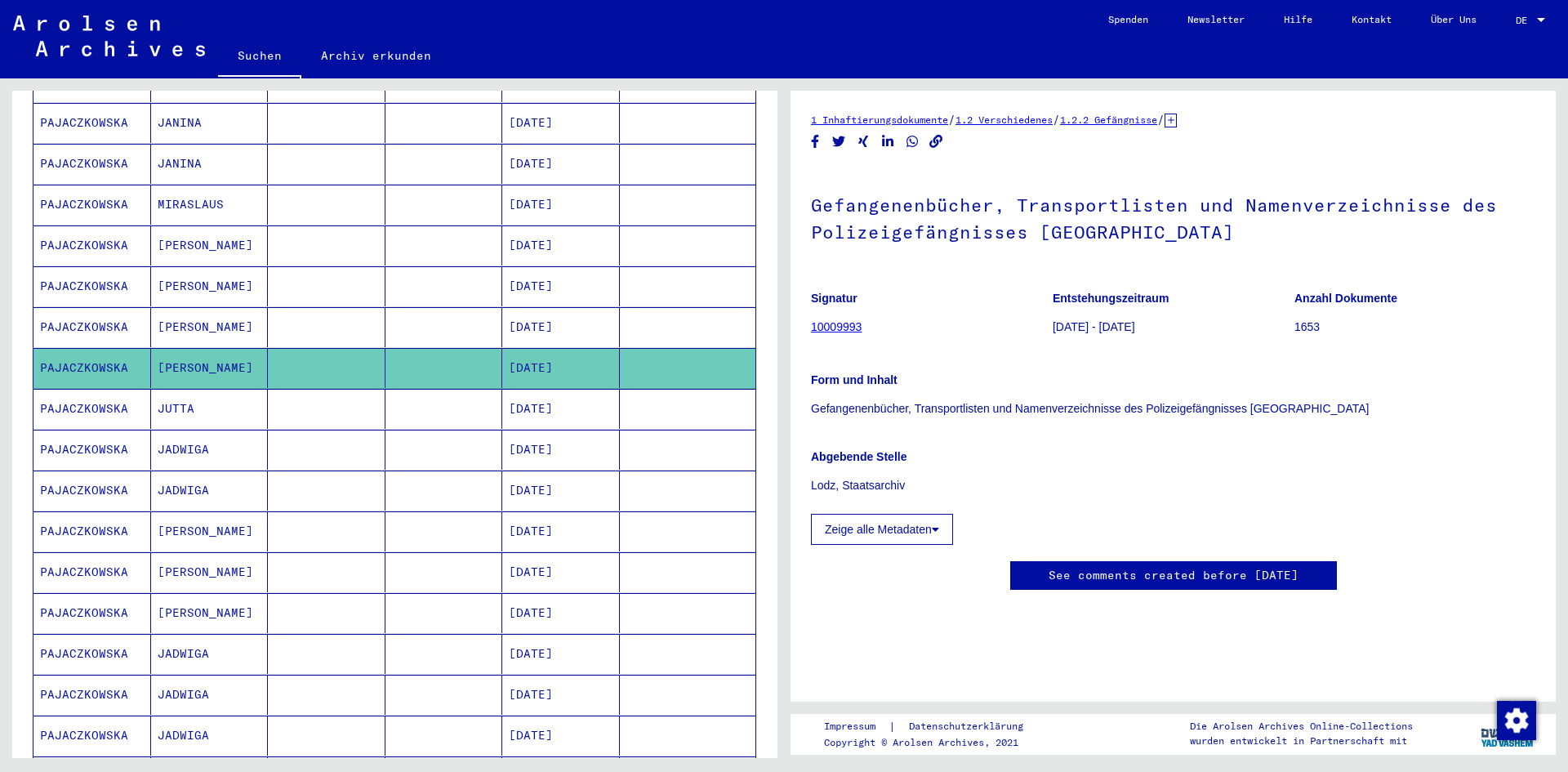 click on "[DATE]" at bounding box center [561, 613] 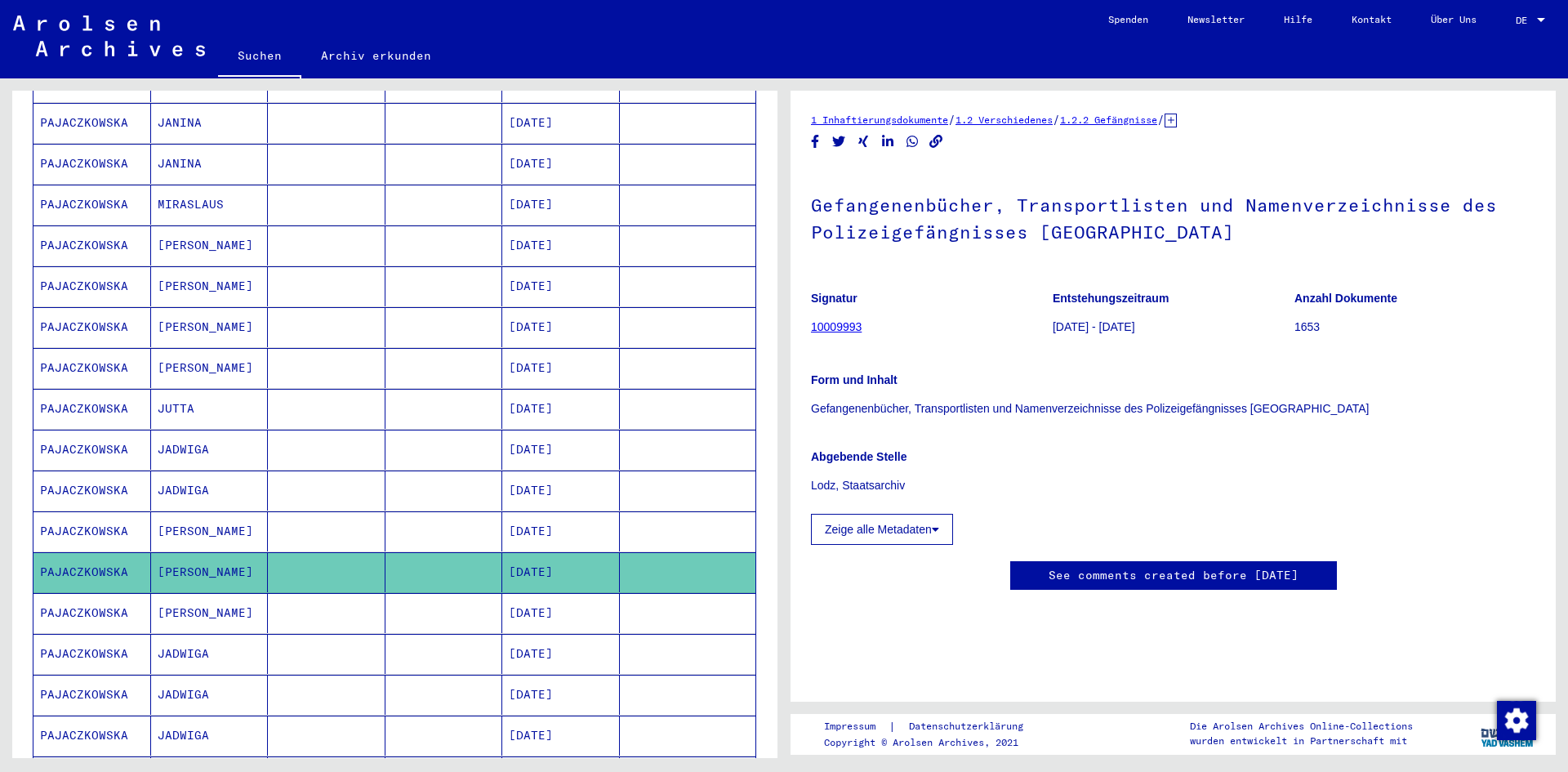 scroll, scrollTop: 0, scrollLeft: 0, axis: both 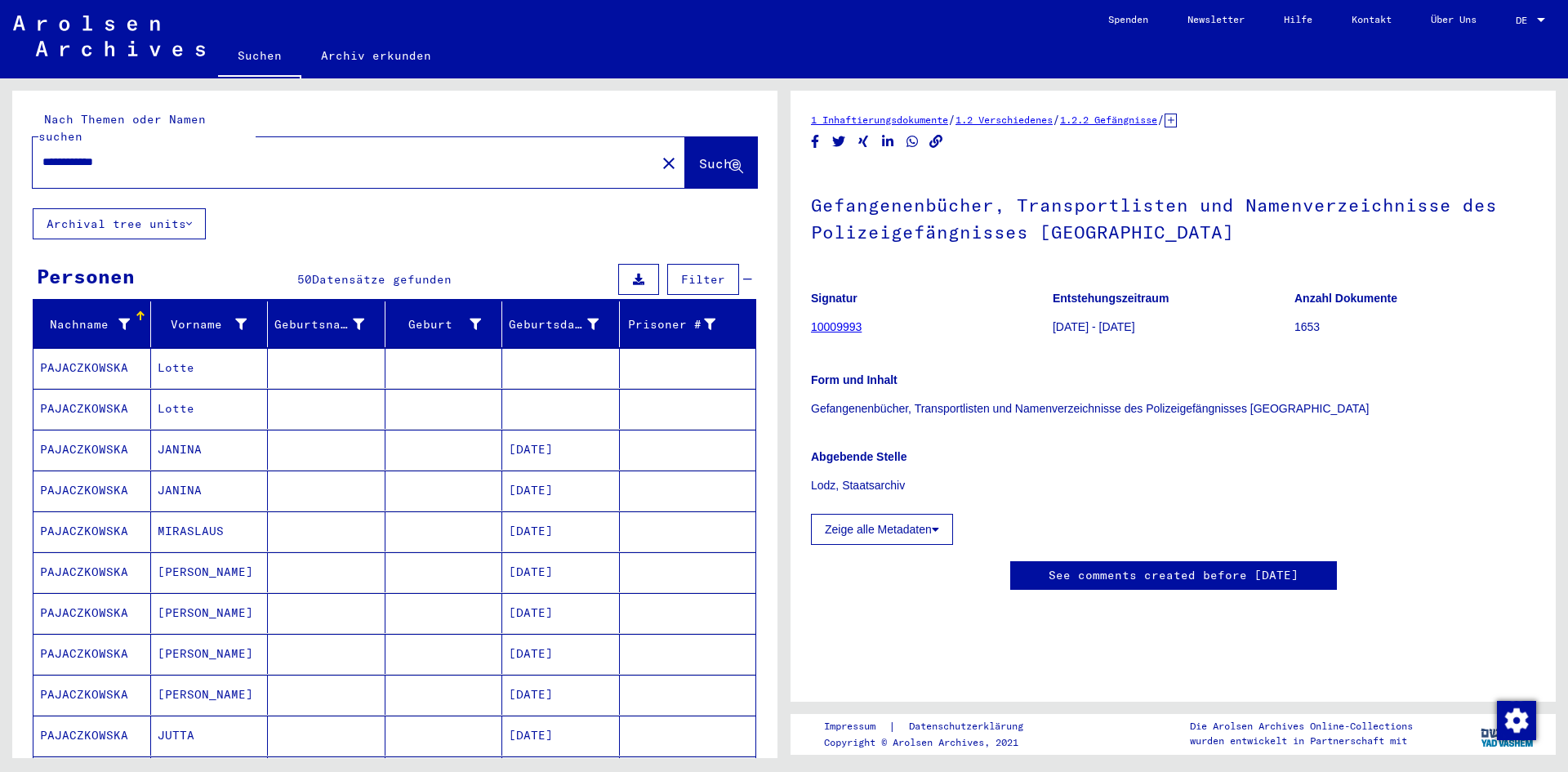 click on "**********" at bounding box center [344, 162] 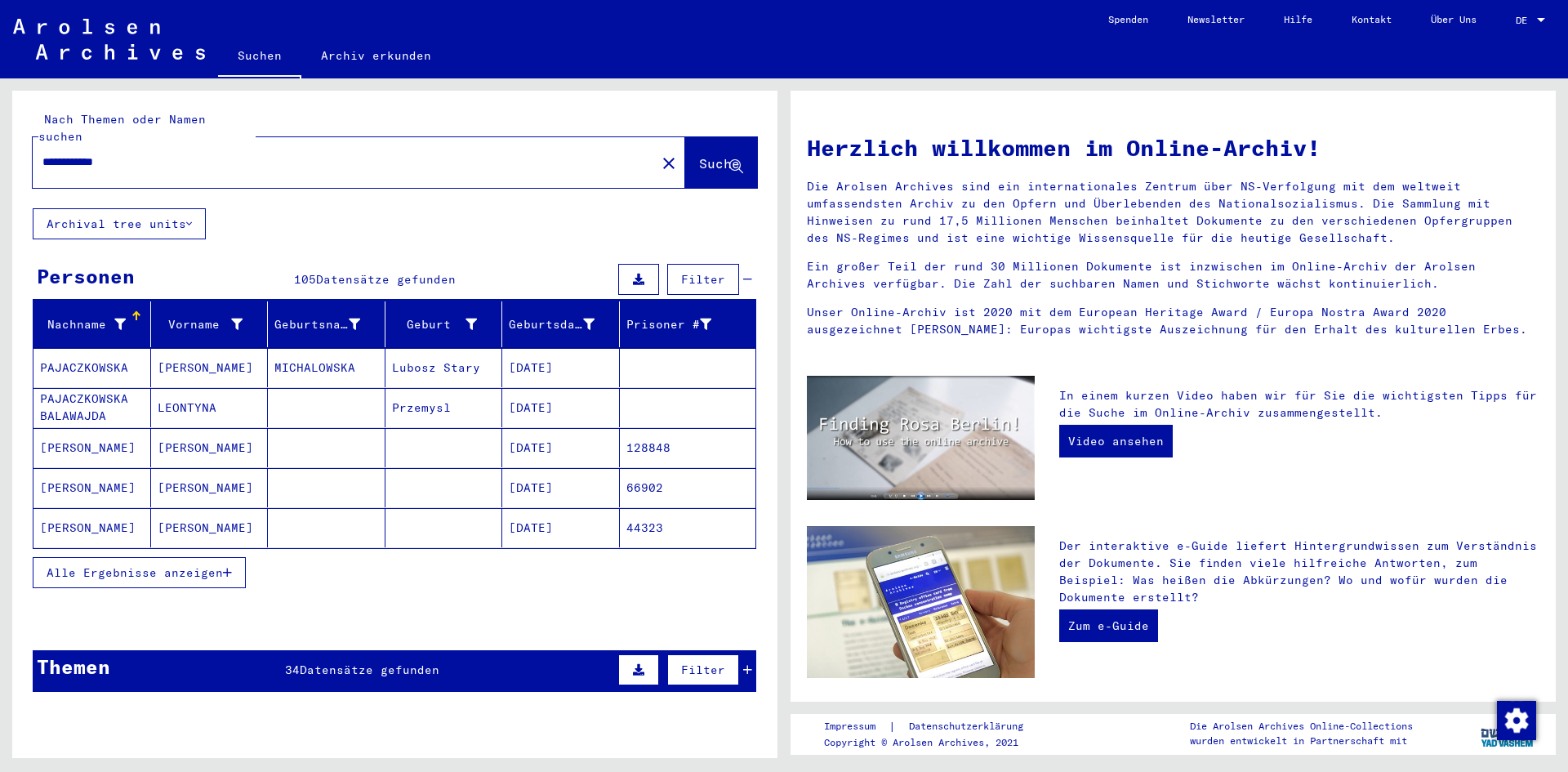 click on "Alle Ergebnisse anzeigen" at bounding box center [135, 573] 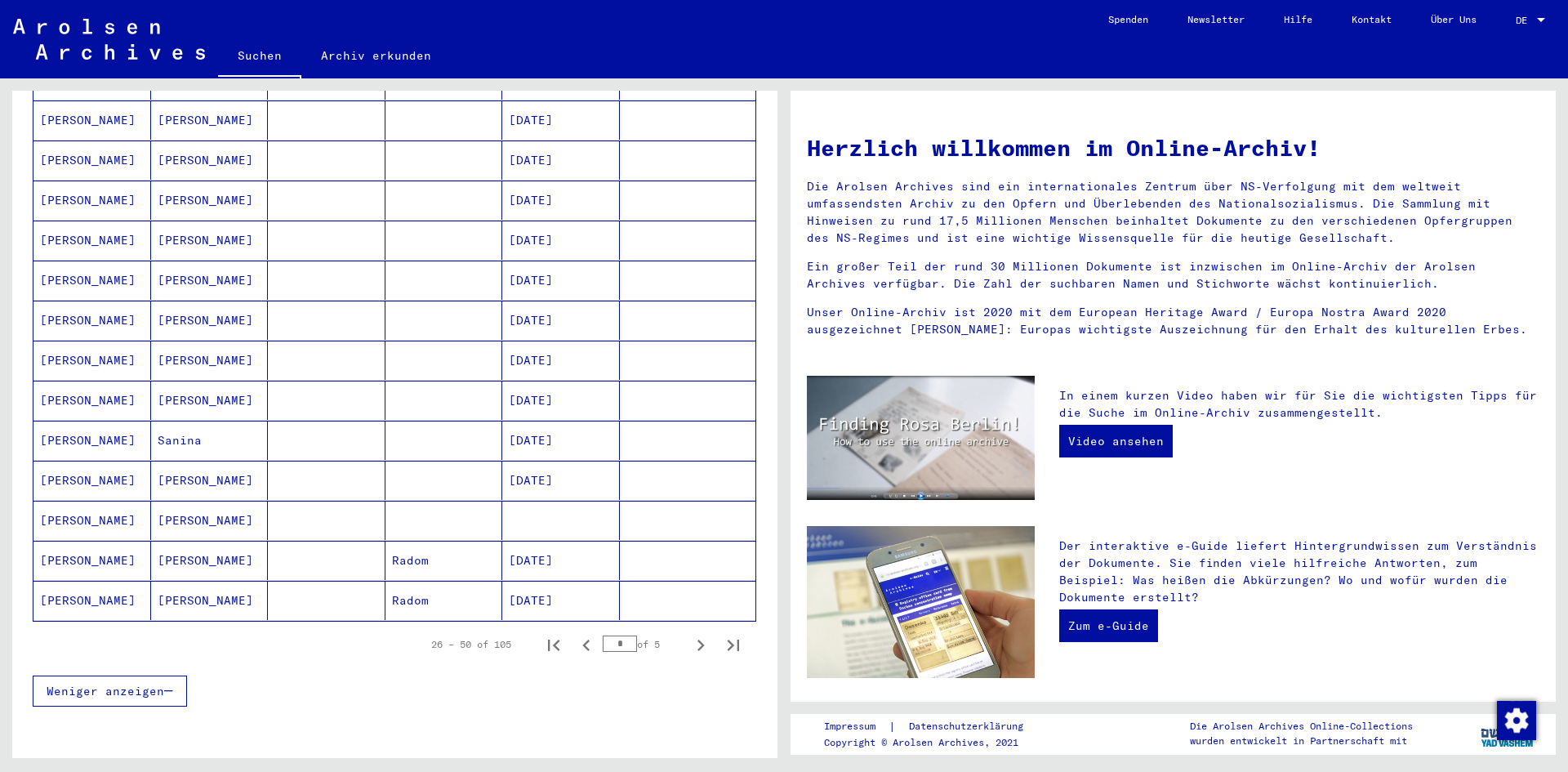 scroll, scrollTop: 735, scrollLeft: 0, axis: vertical 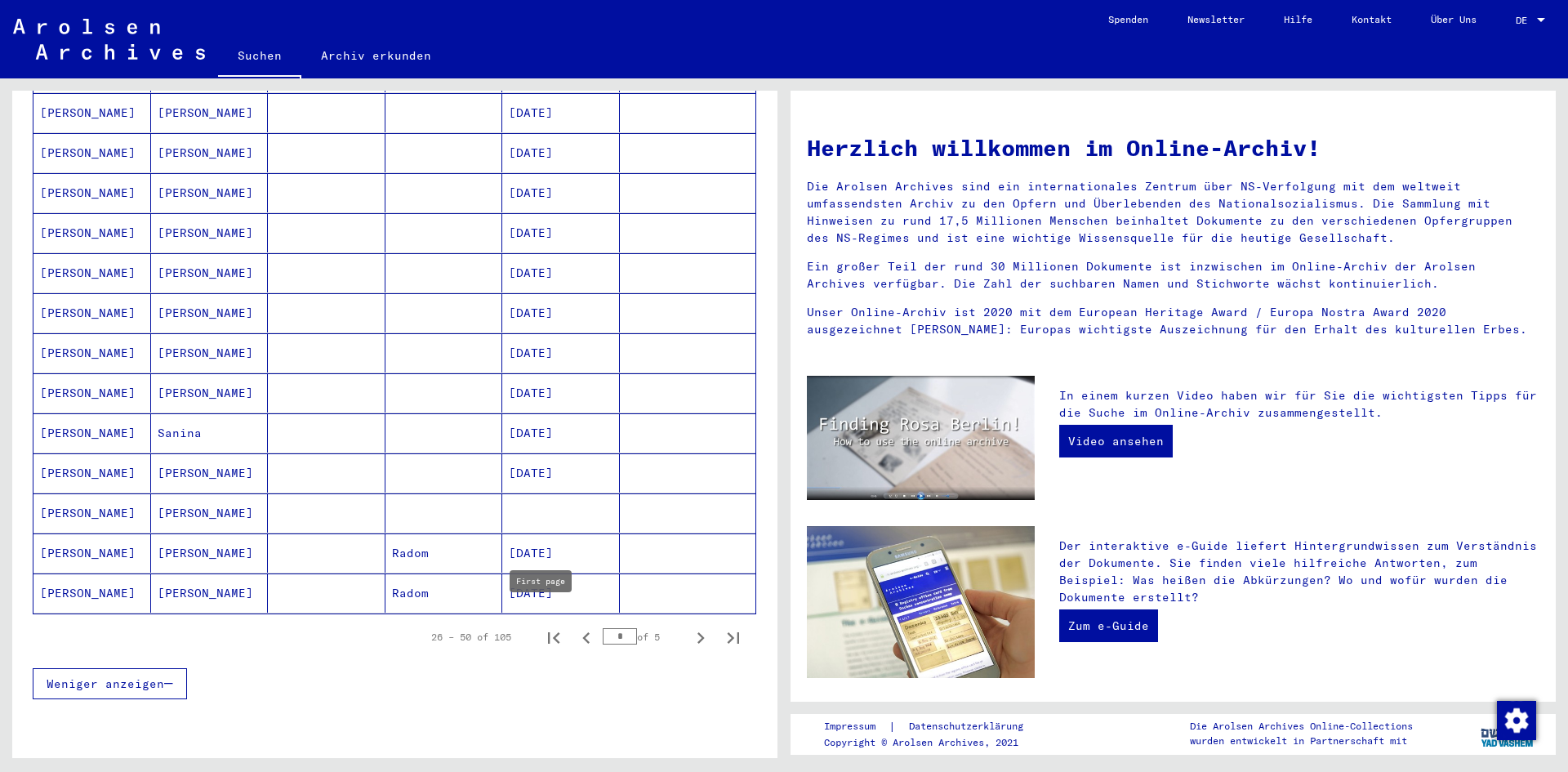 click 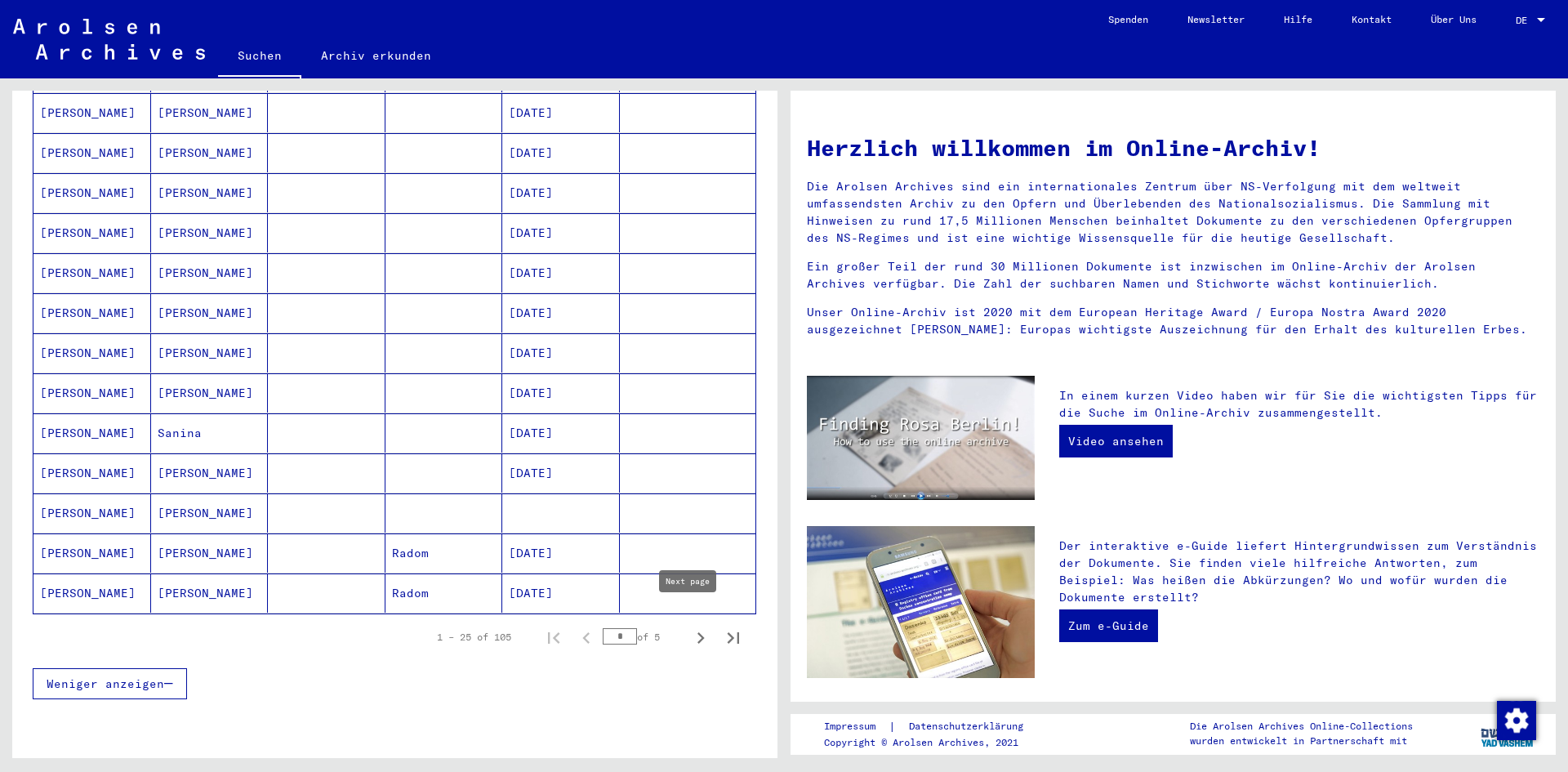 click 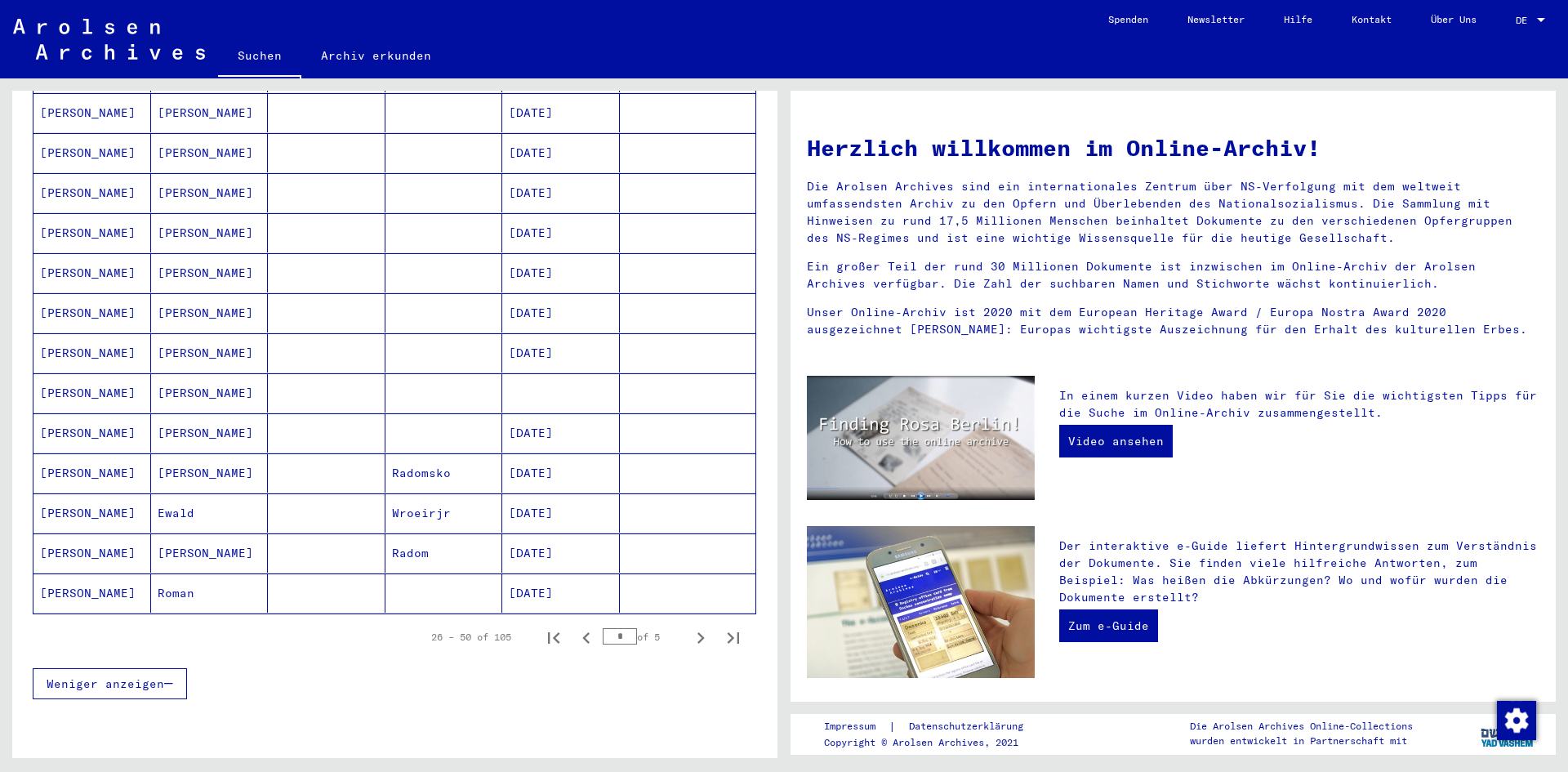 click at bounding box center [561, 433] 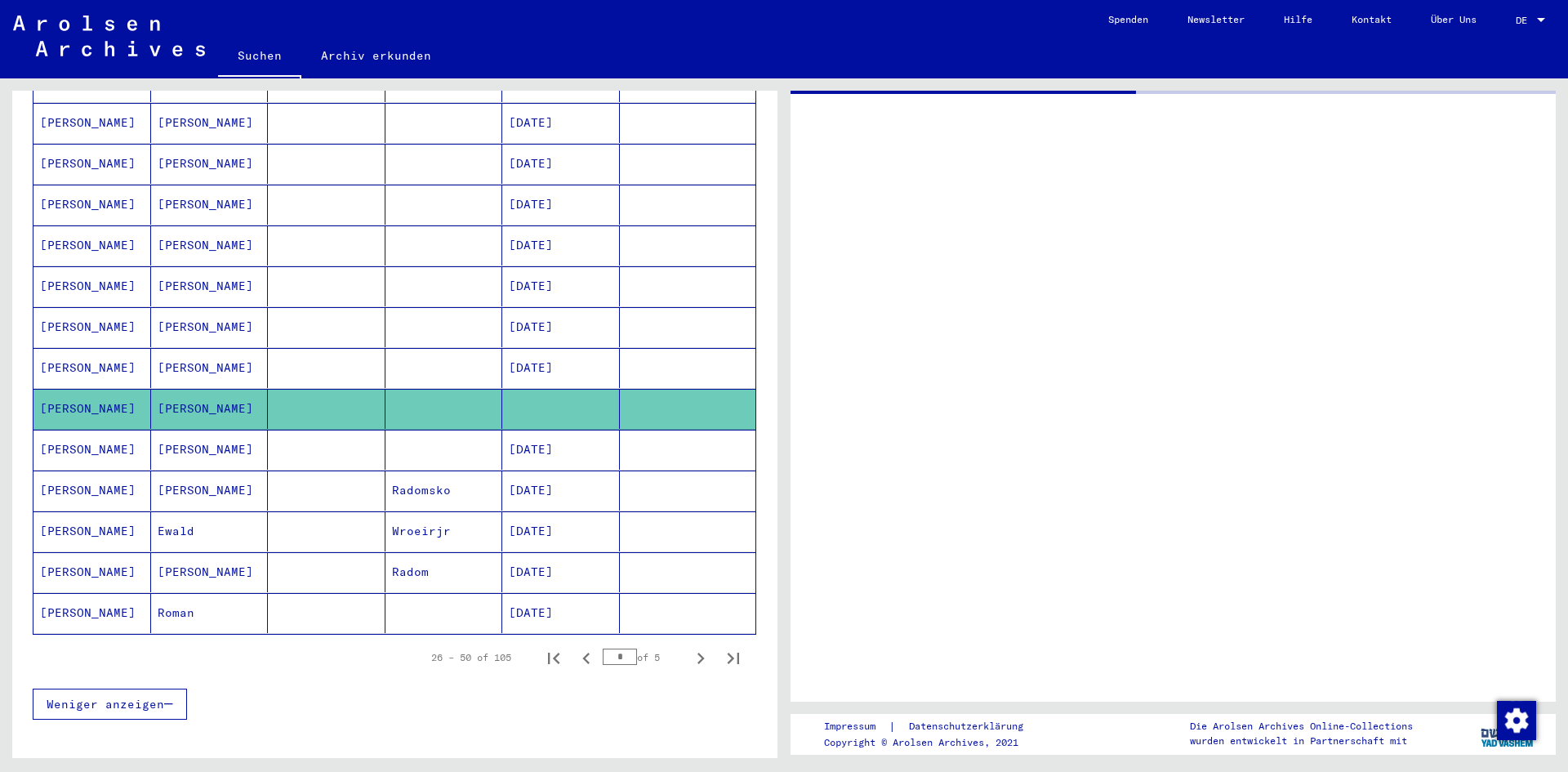 scroll, scrollTop: 745, scrollLeft: 0, axis: vertical 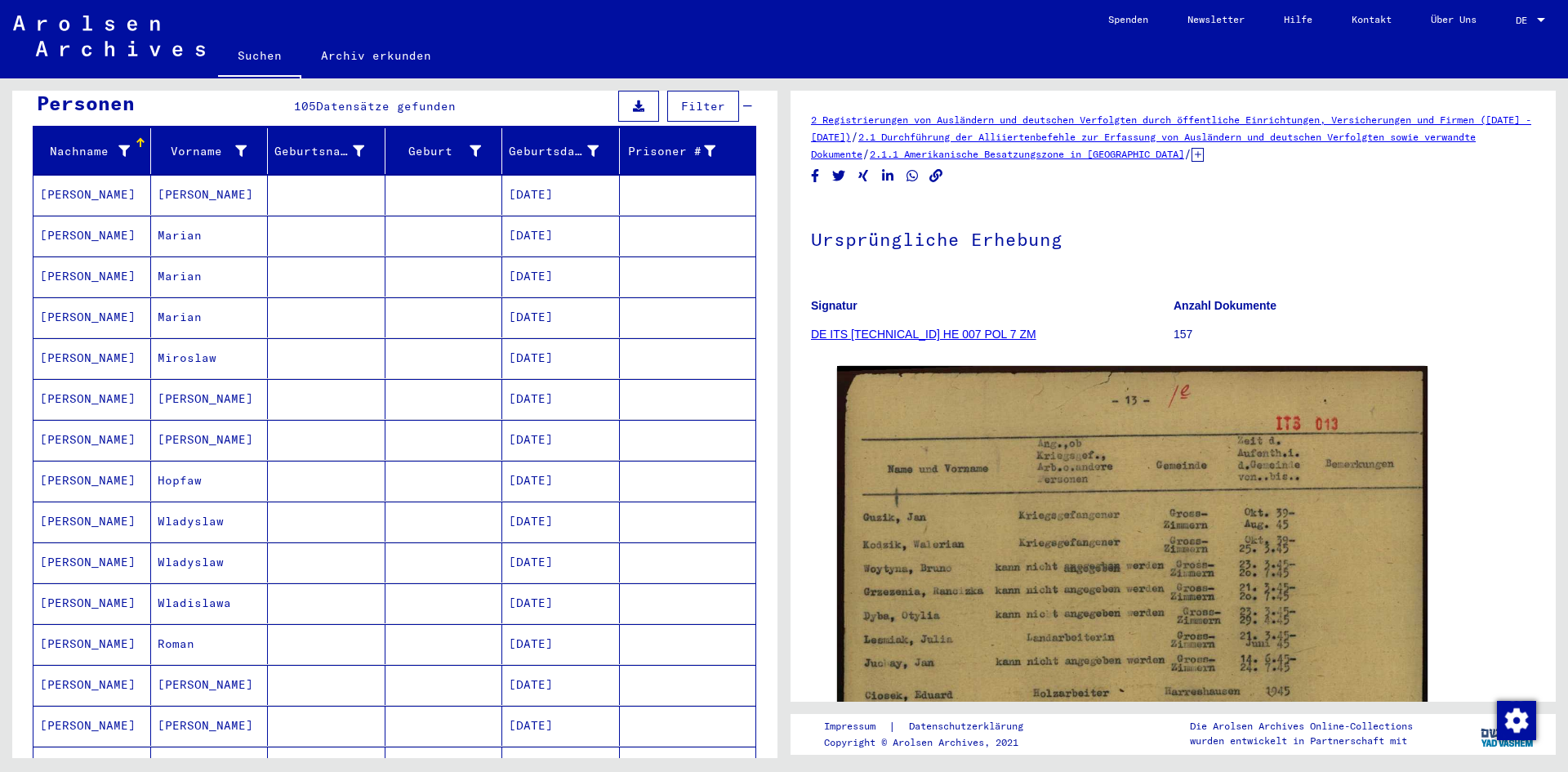 click on "[DATE]" at bounding box center (561, 480) 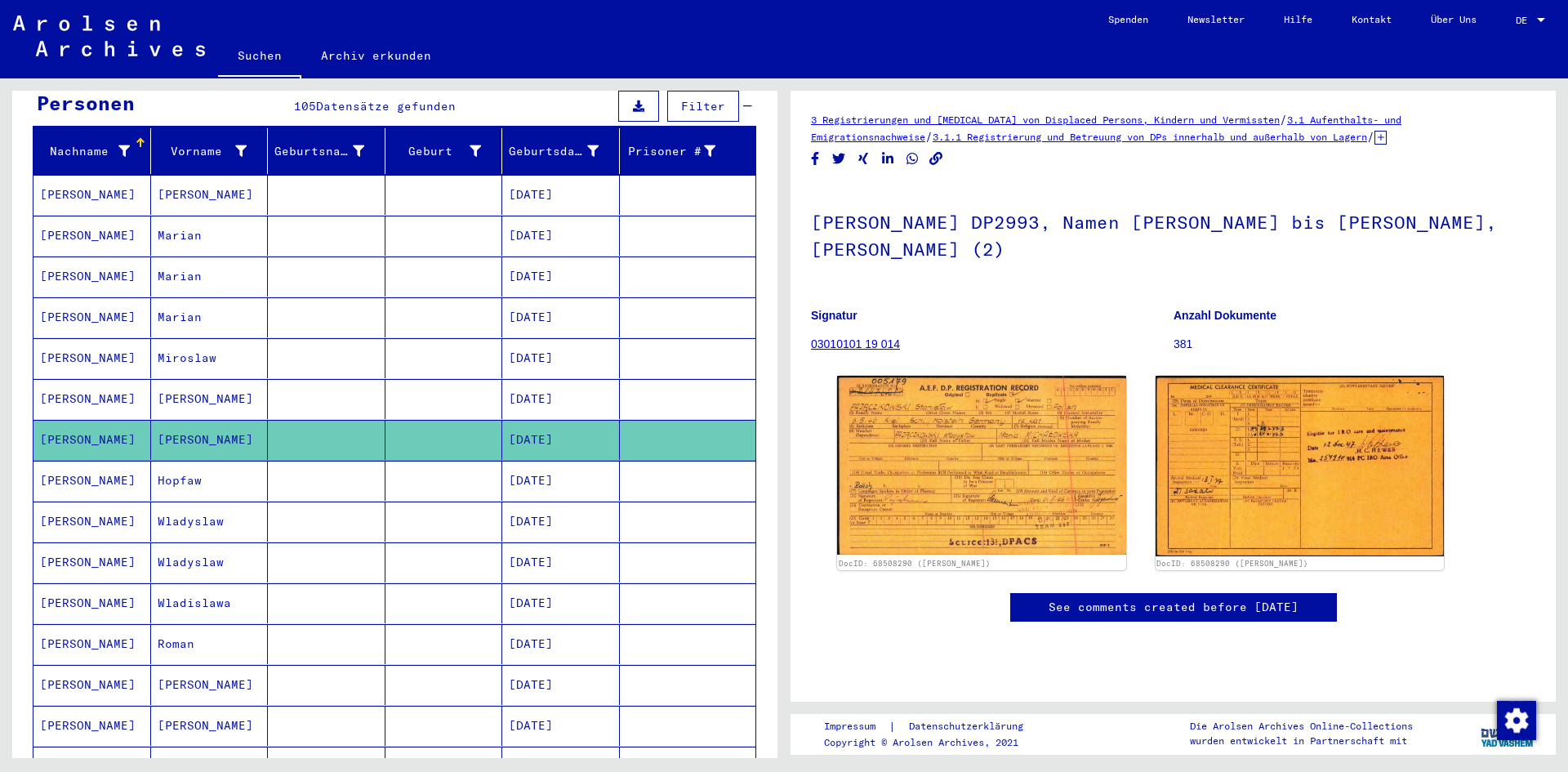 scroll, scrollTop: 0, scrollLeft: 0, axis: both 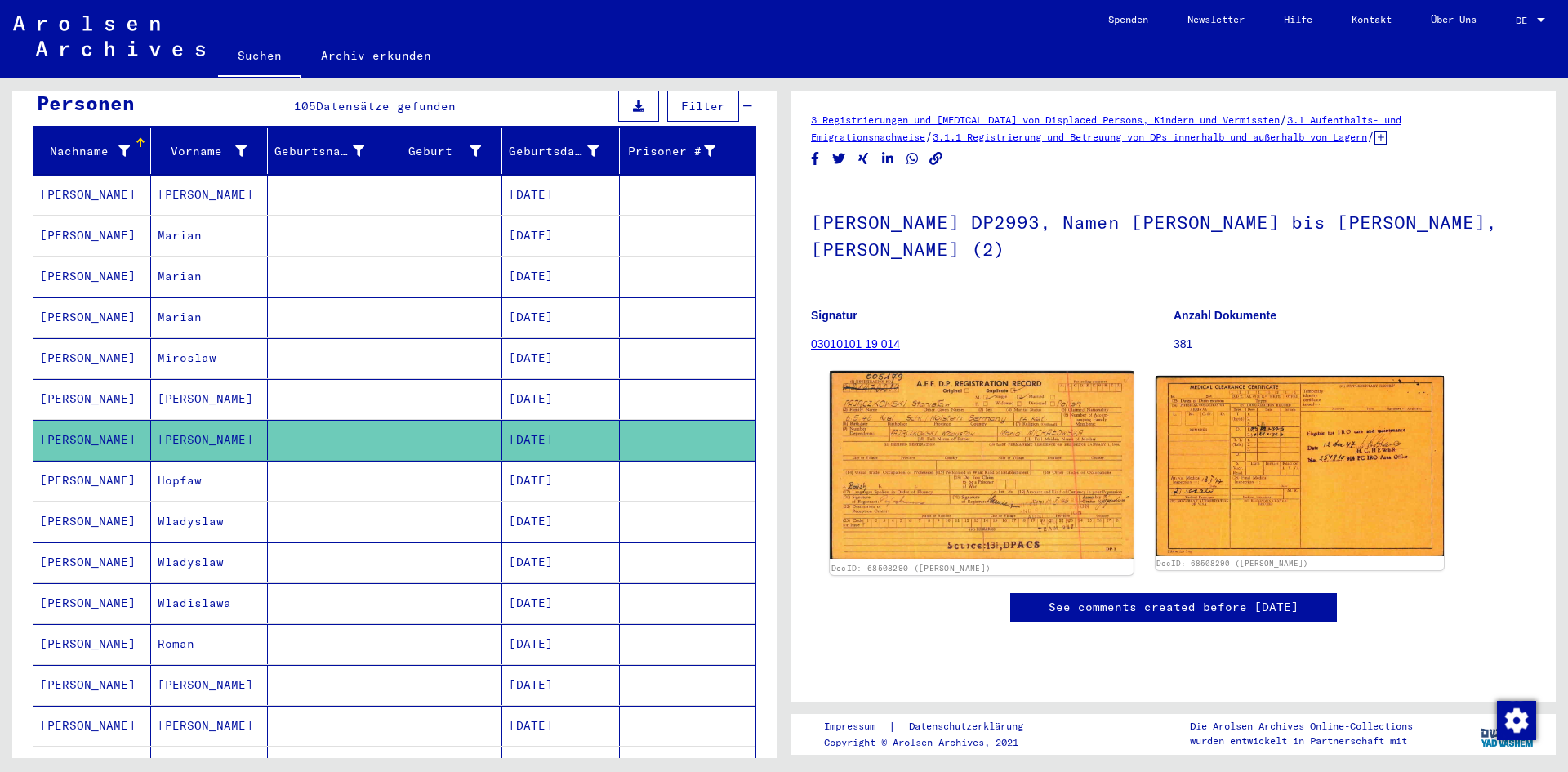 click 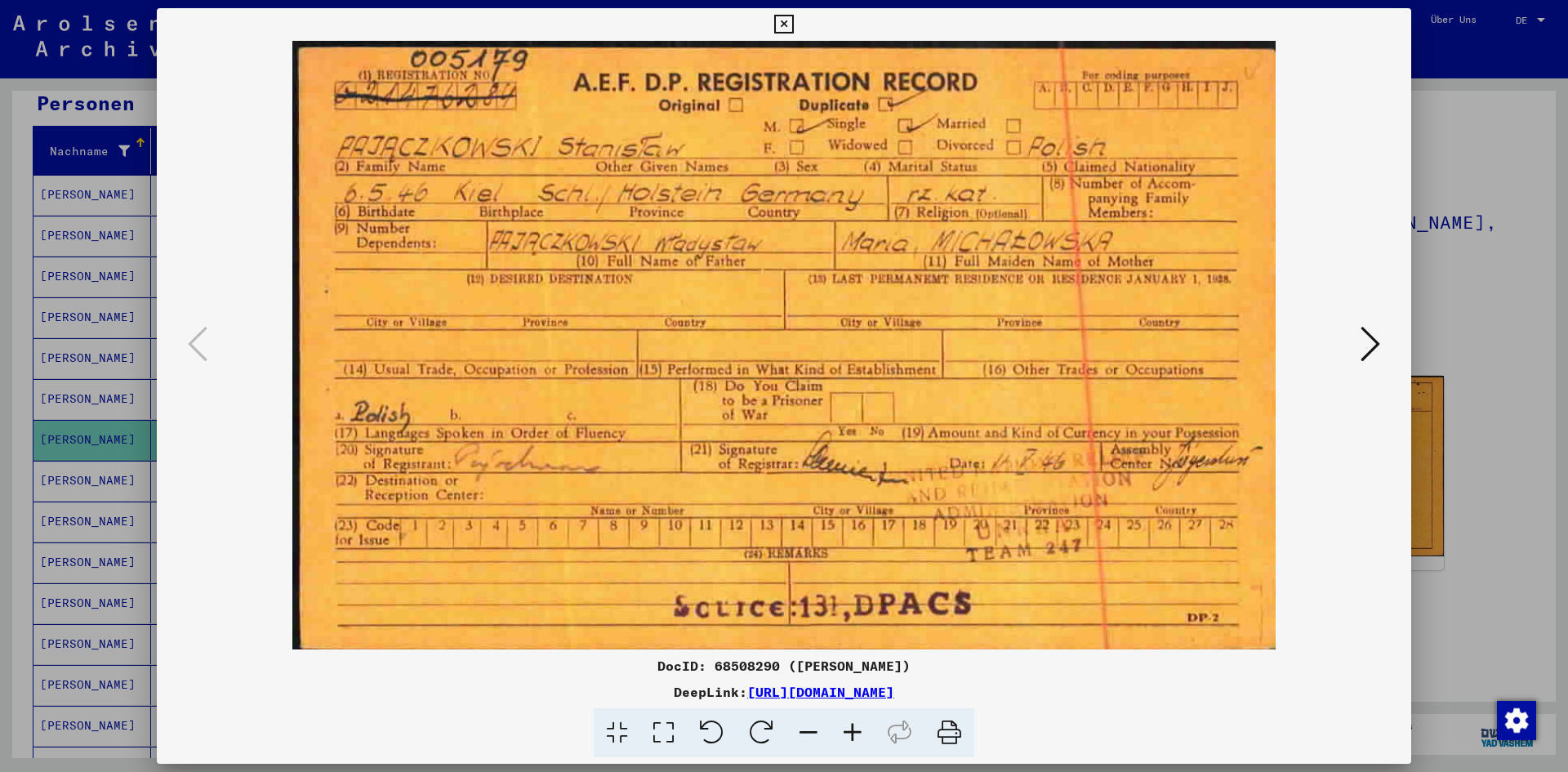 click at bounding box center (1370, 344) 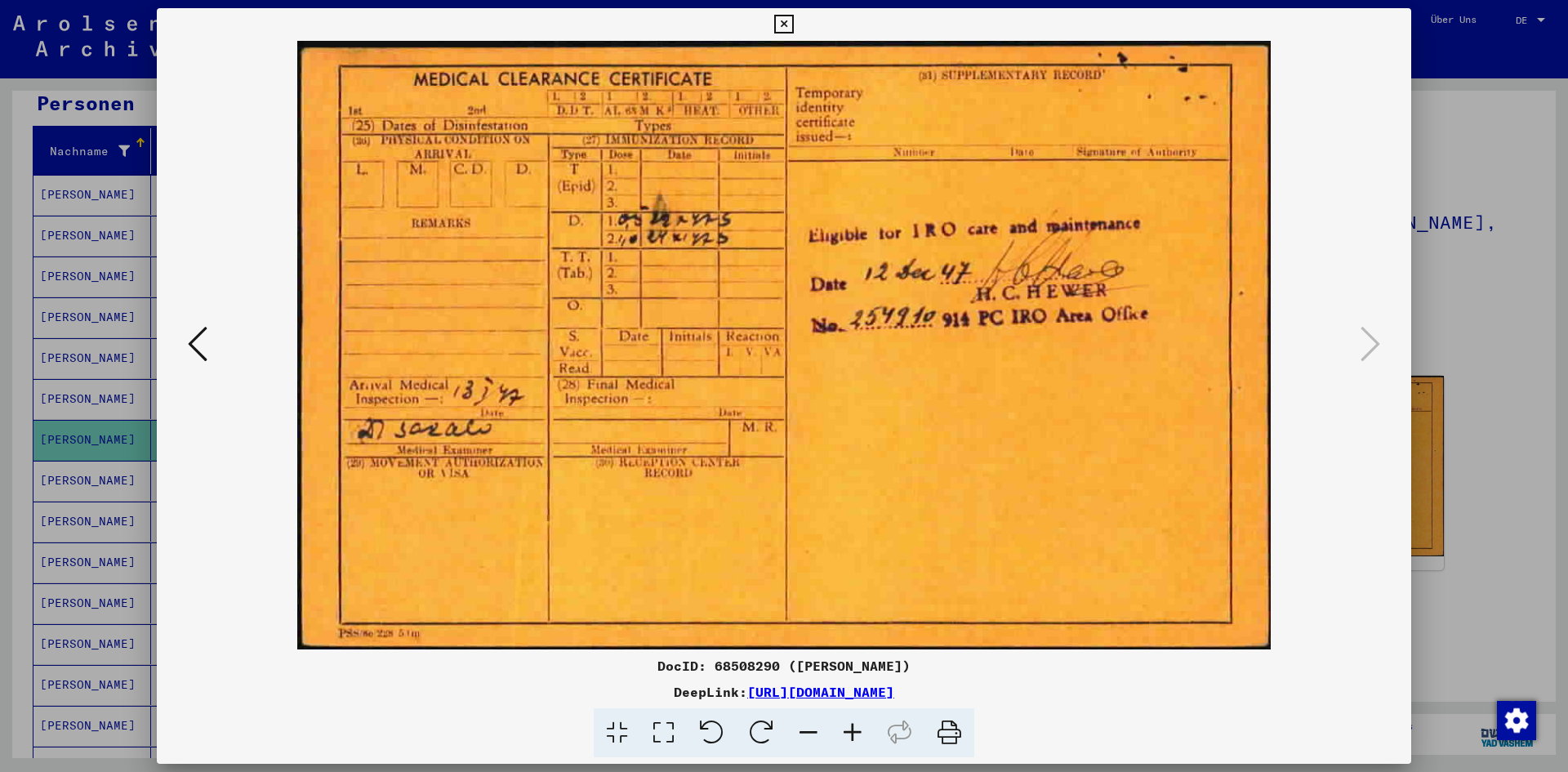 click at bounding box center (783, 25) 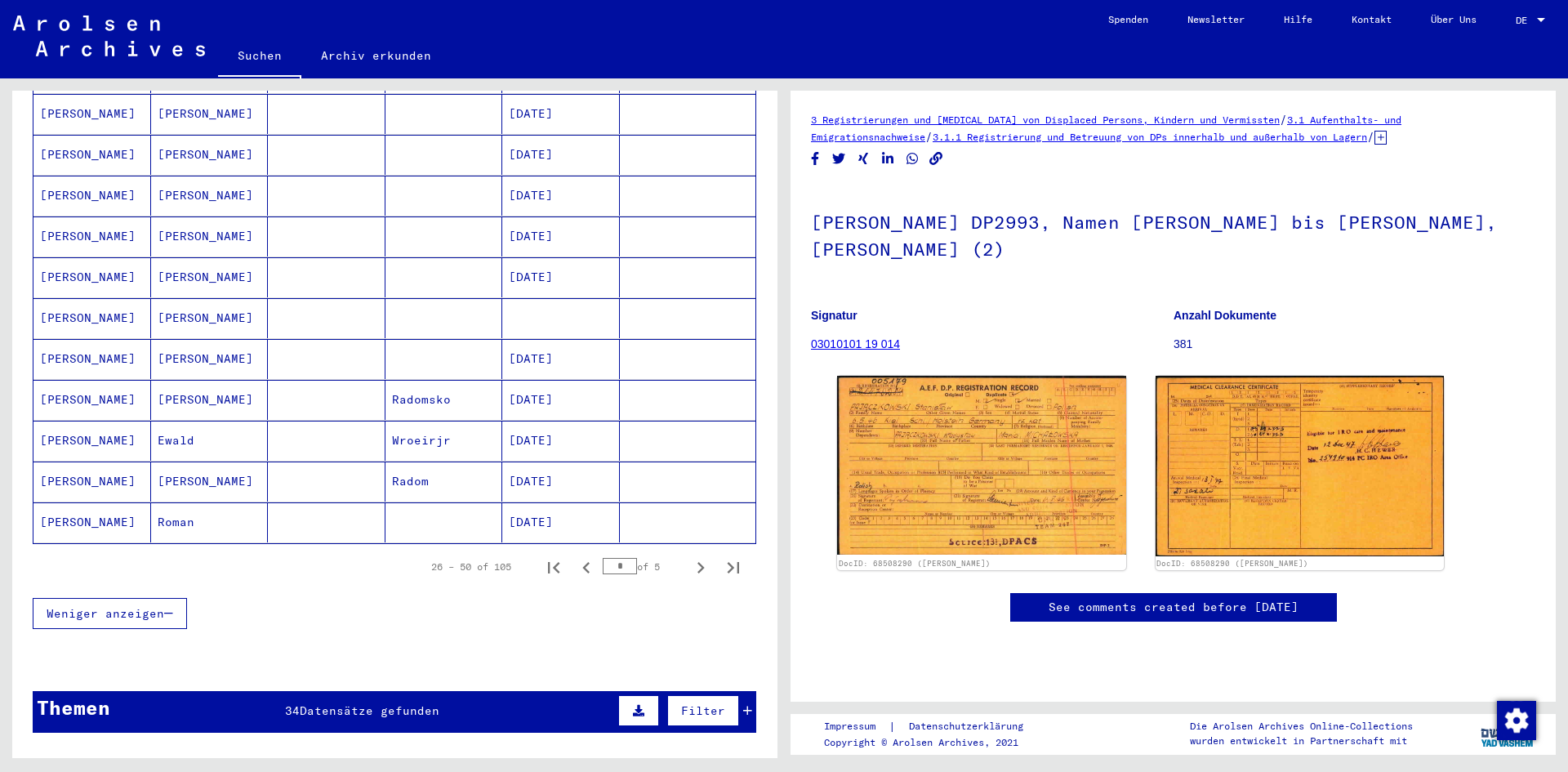 scroll, scrollTop: 827, scrollLeft: 0, axis: vertical 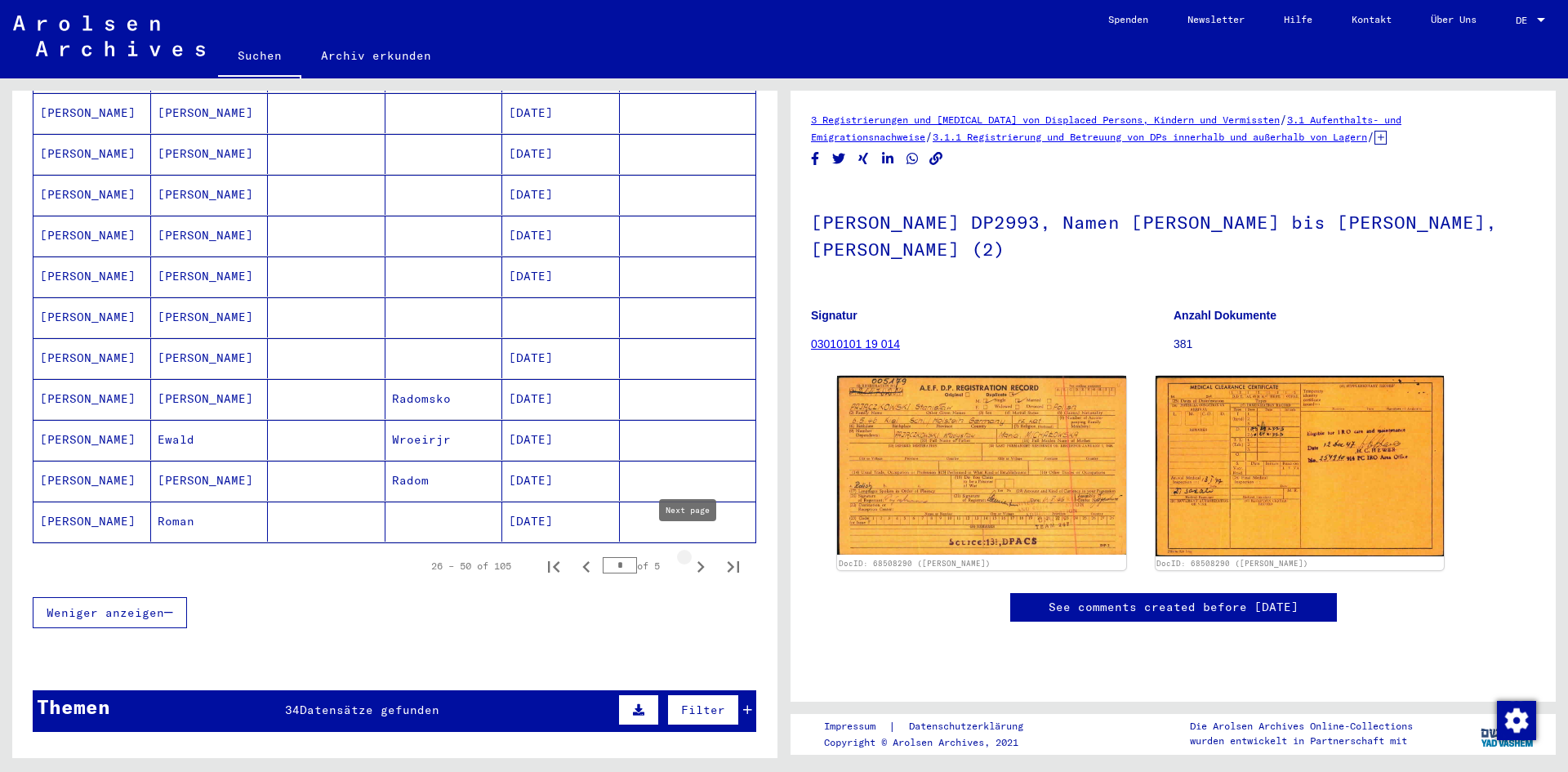 click 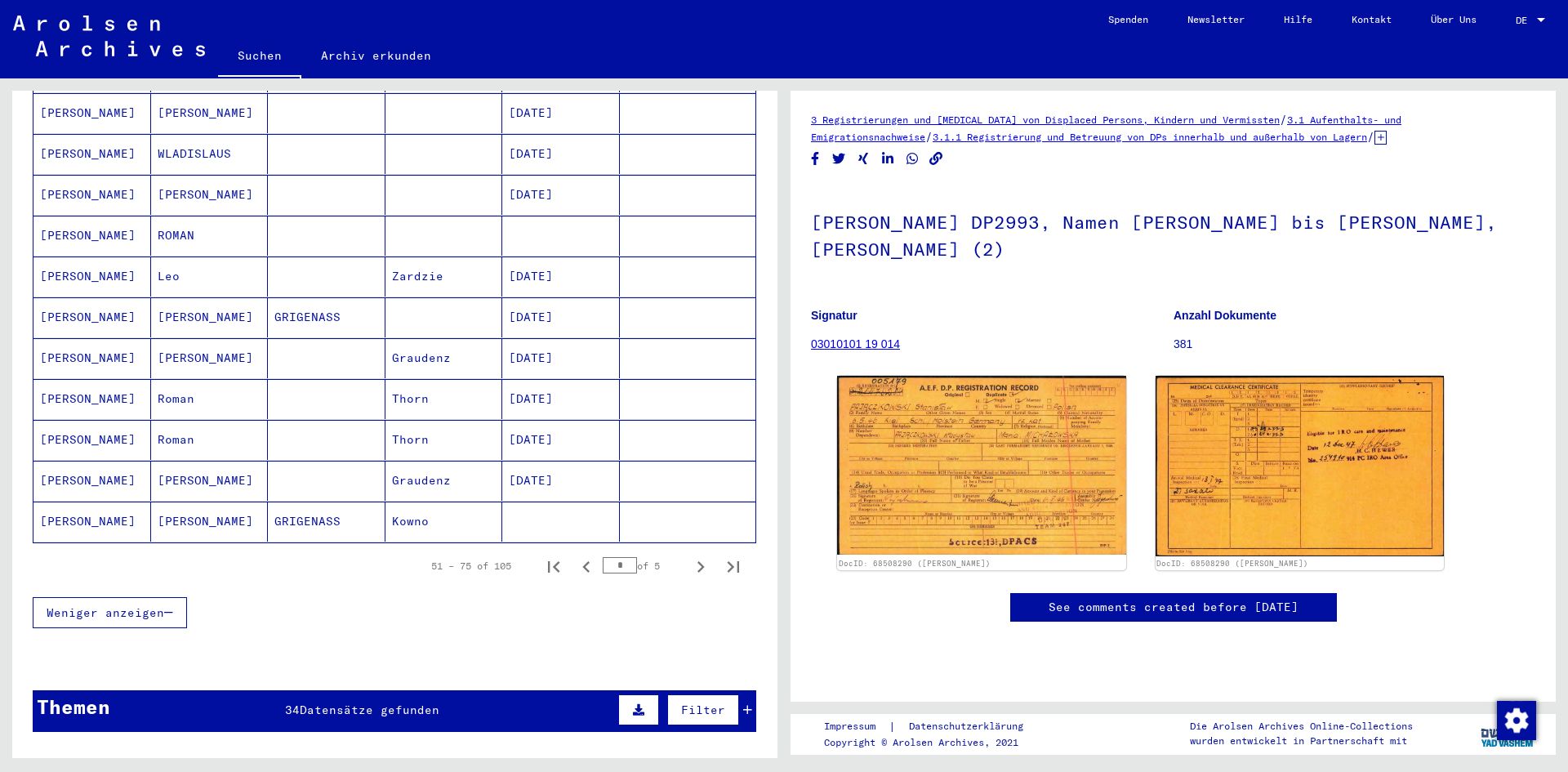 click on "Thorn" at bounding box center (444, 440) 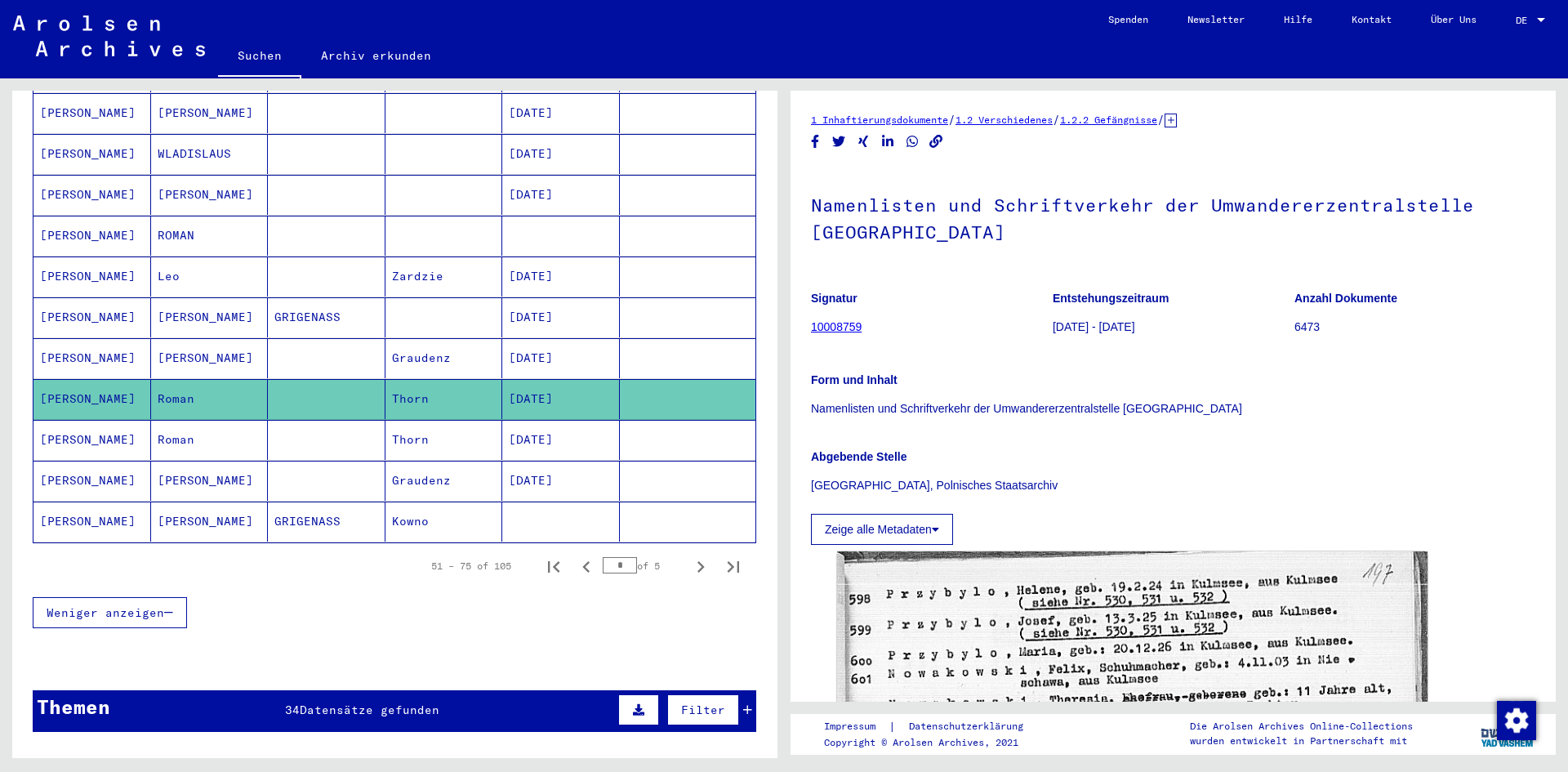 scroll, scrollTop: 0, scrollLeft: 0, axis: both 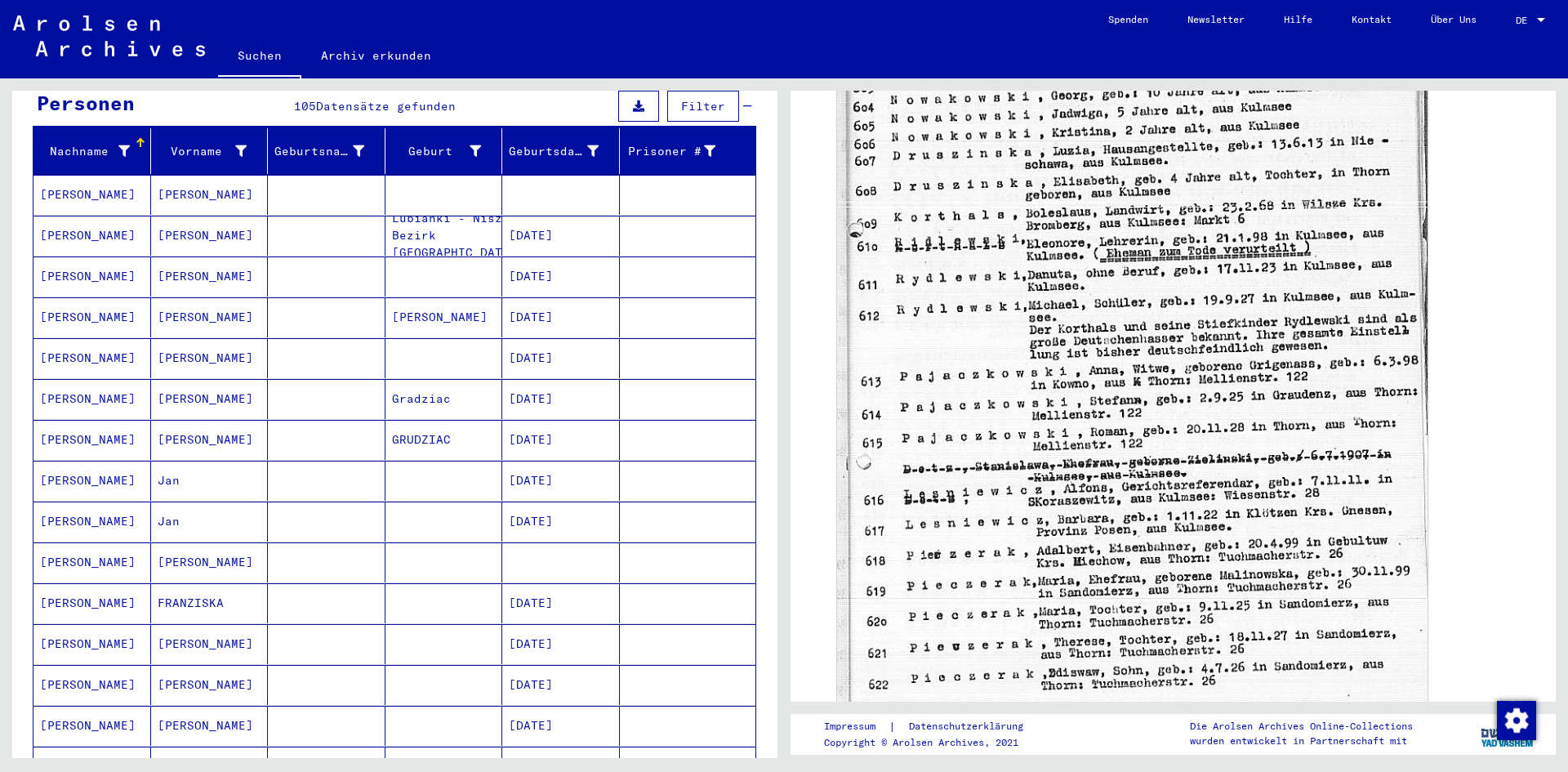 click at bounding box center (444, 235) 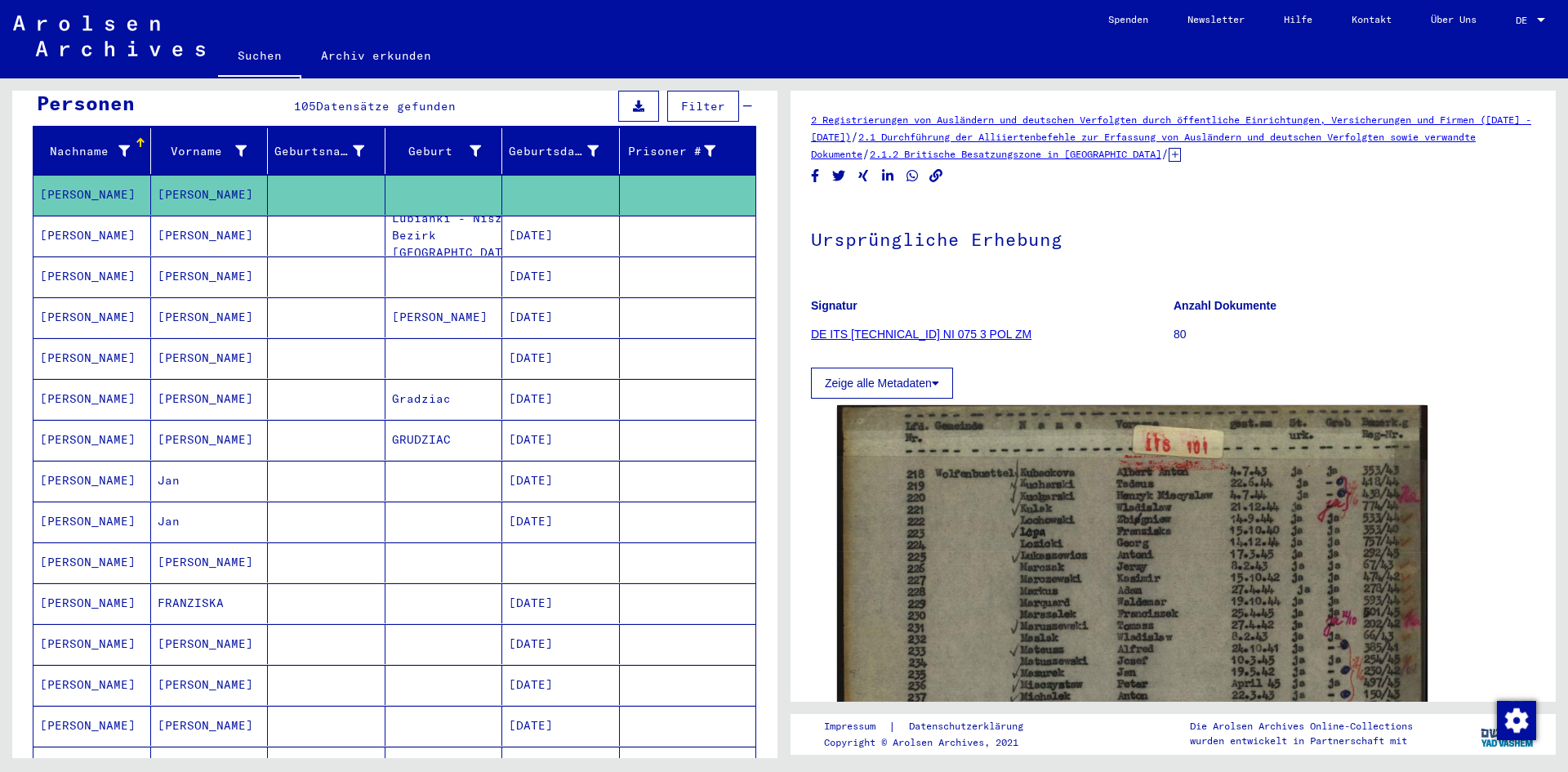 scroll, scrollTop: 0, scrollLeft: 0, axis: both 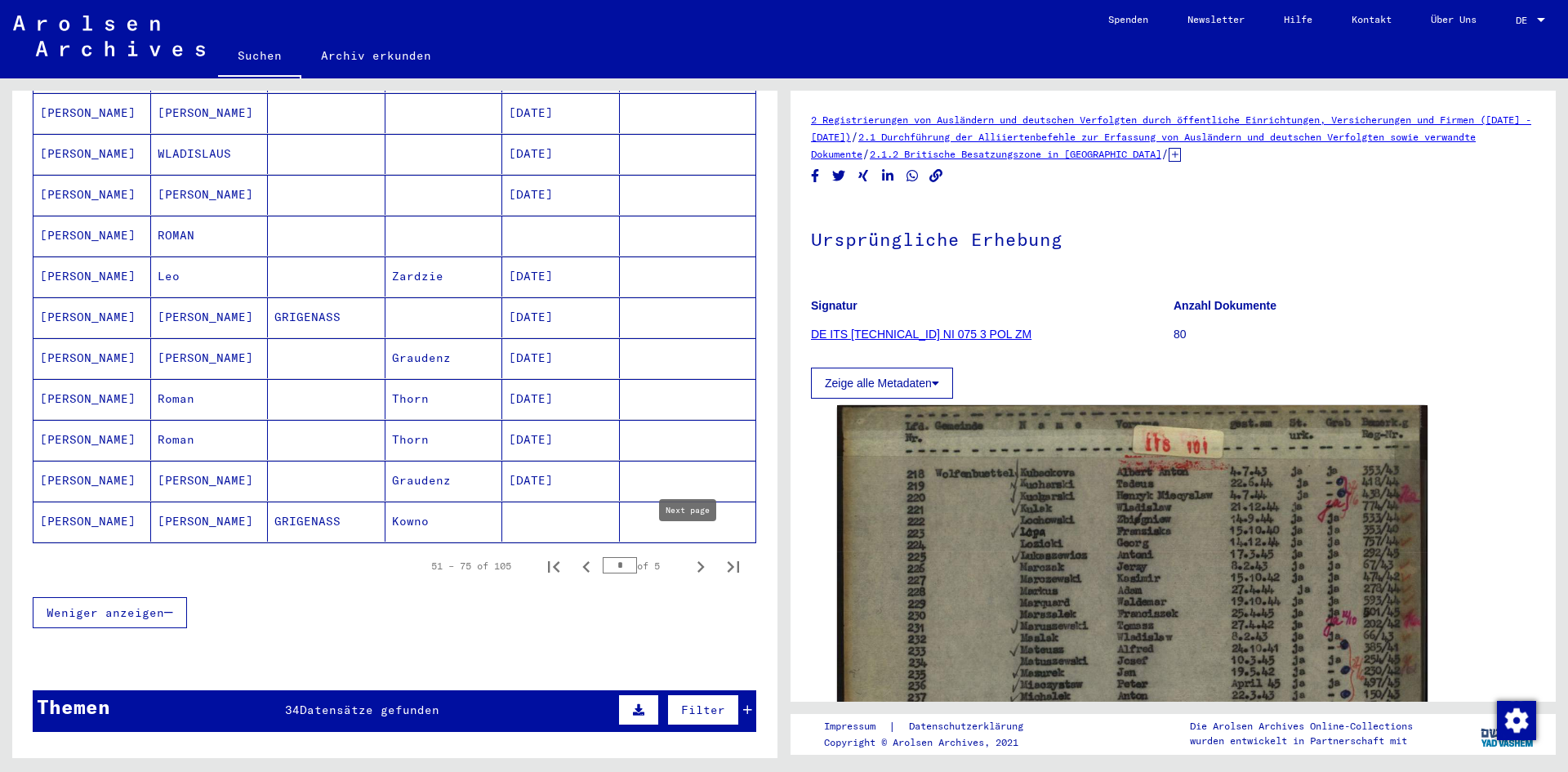 click 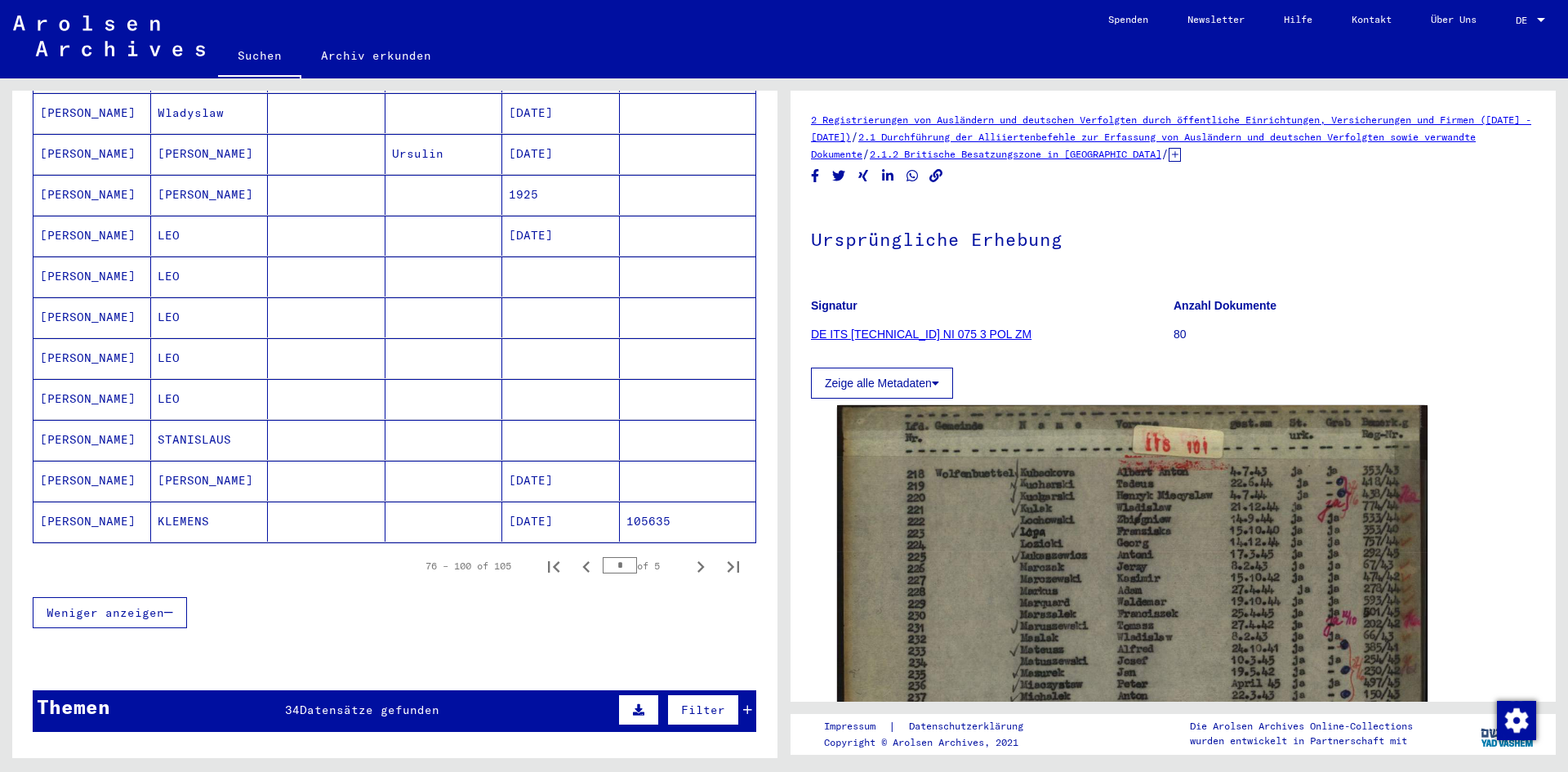 click at bounding box center [444, 276] 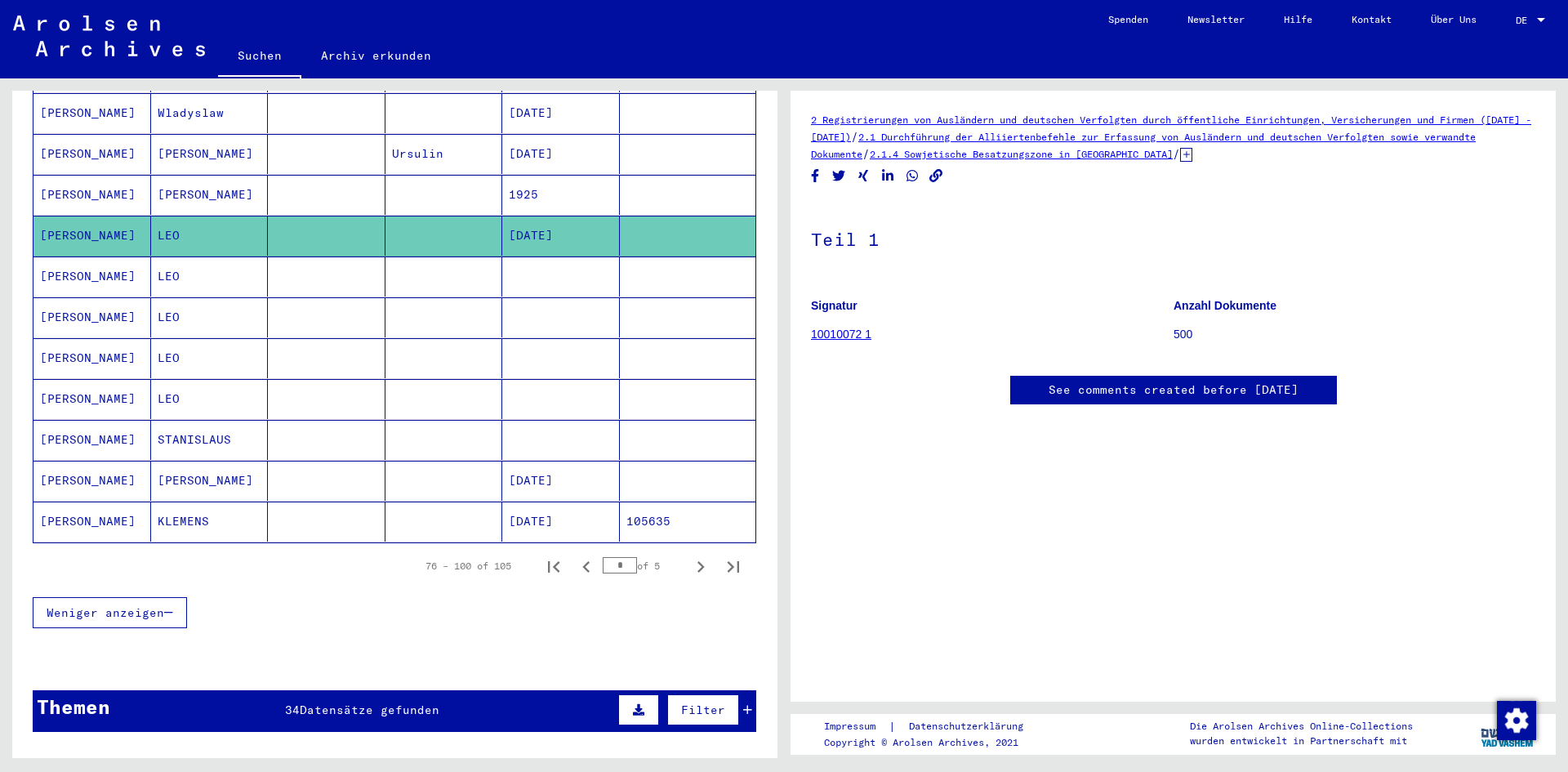 scroll, scrollTop: 0, scrollLeft: 0, axis: both 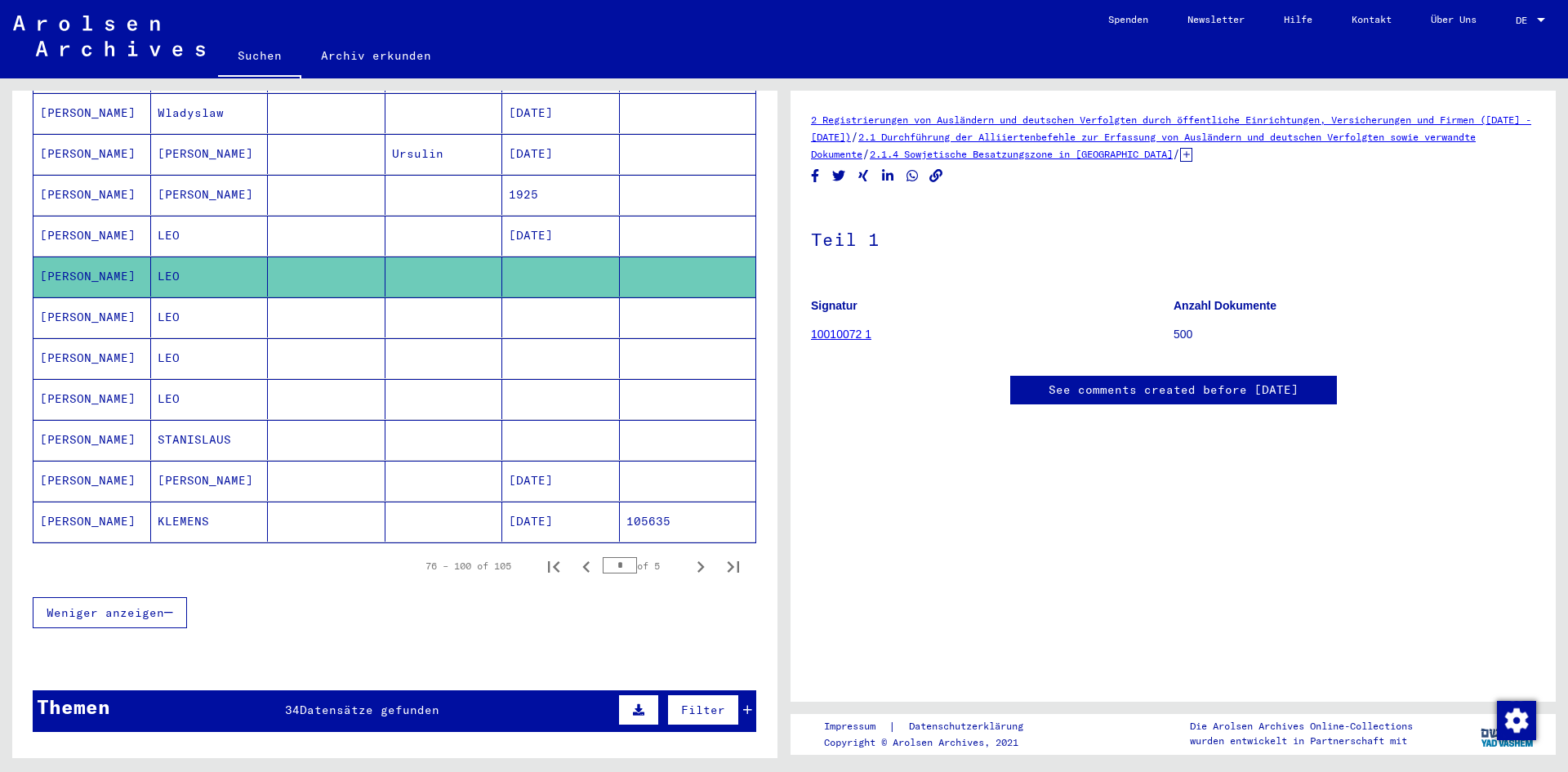 click at bounding box center (327, 358) 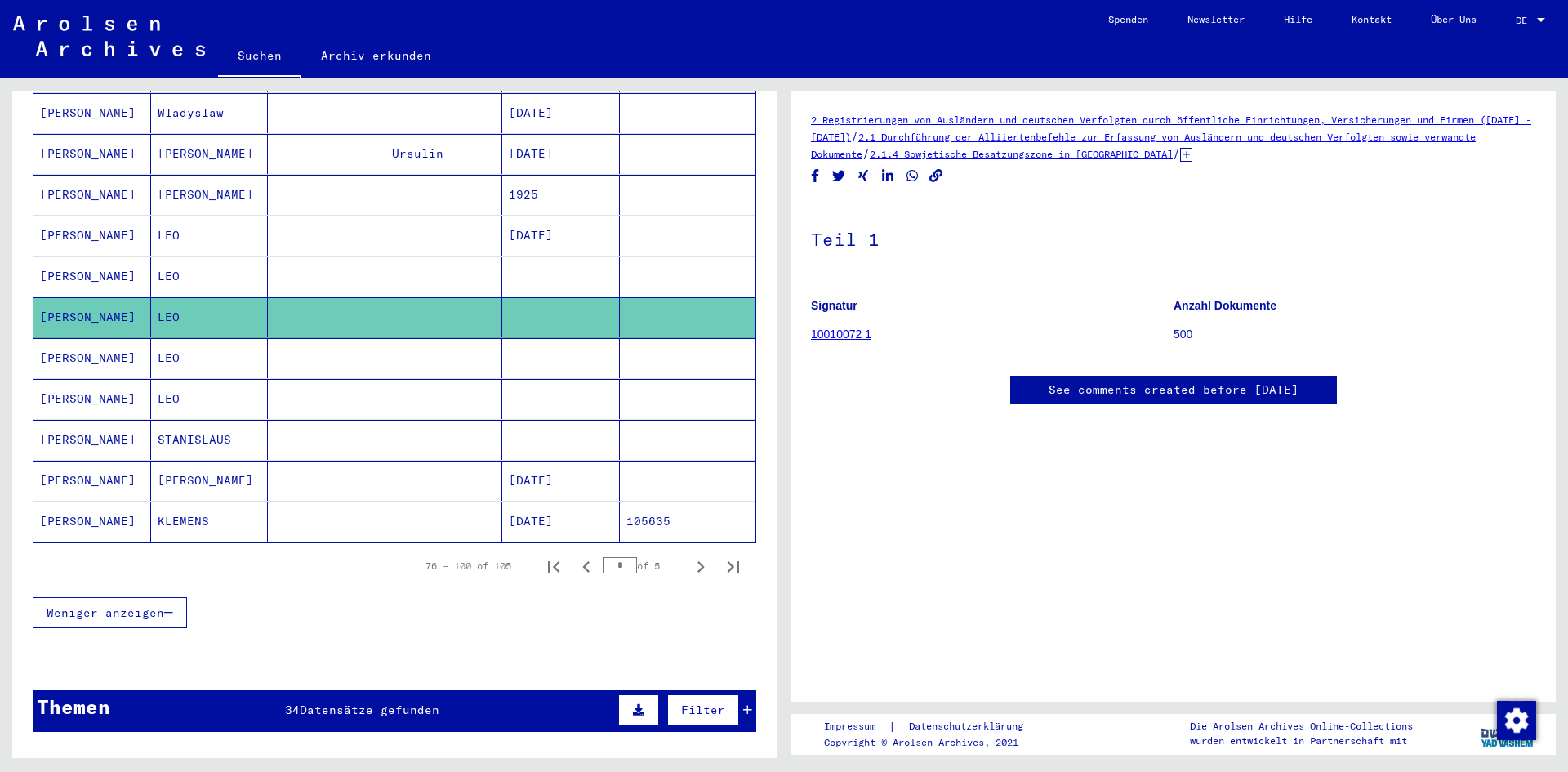 scroll, scrollTop: 0, scrollLeft: 0, axis: both 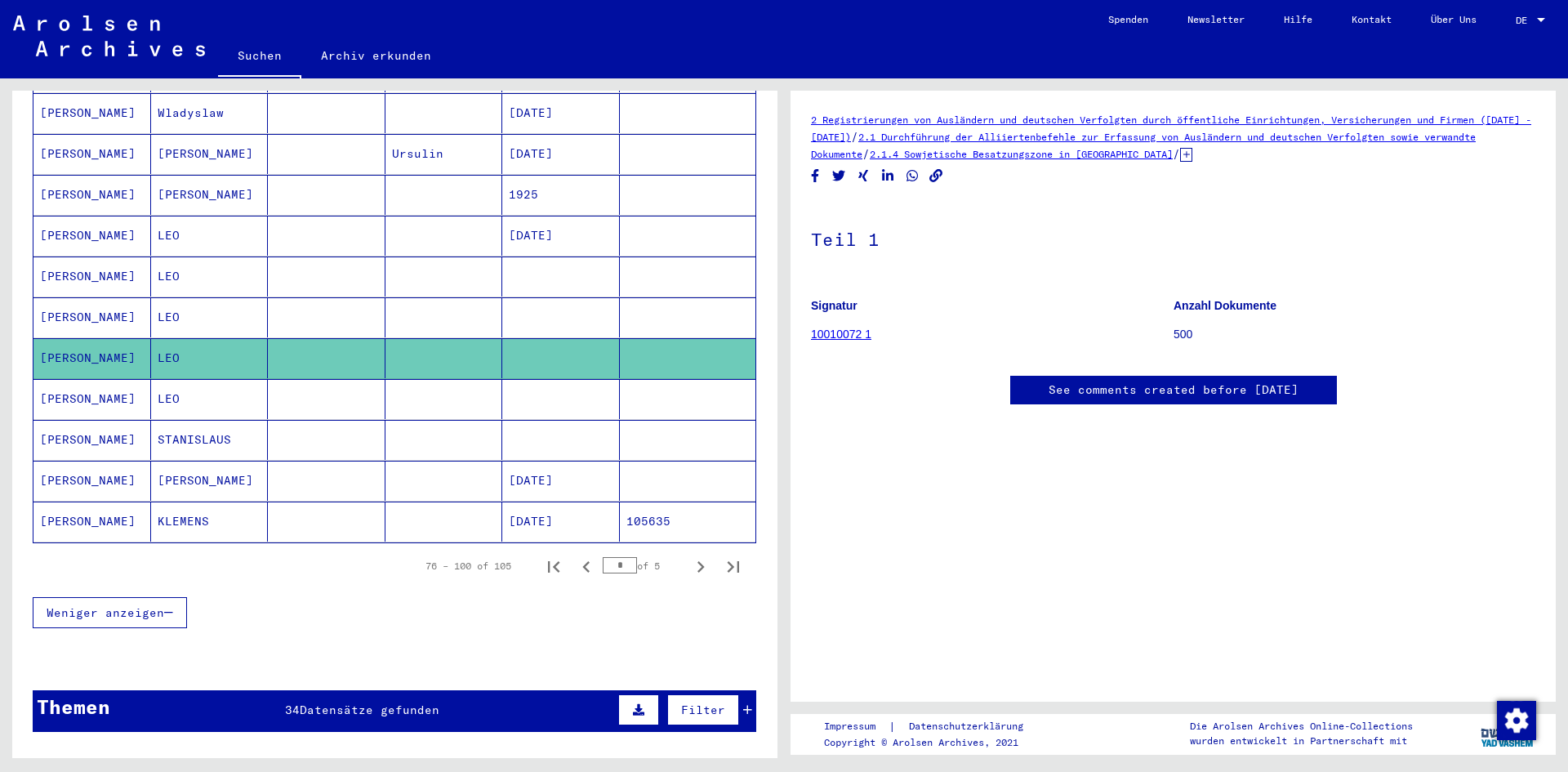 click at bounding box center (327, 440) 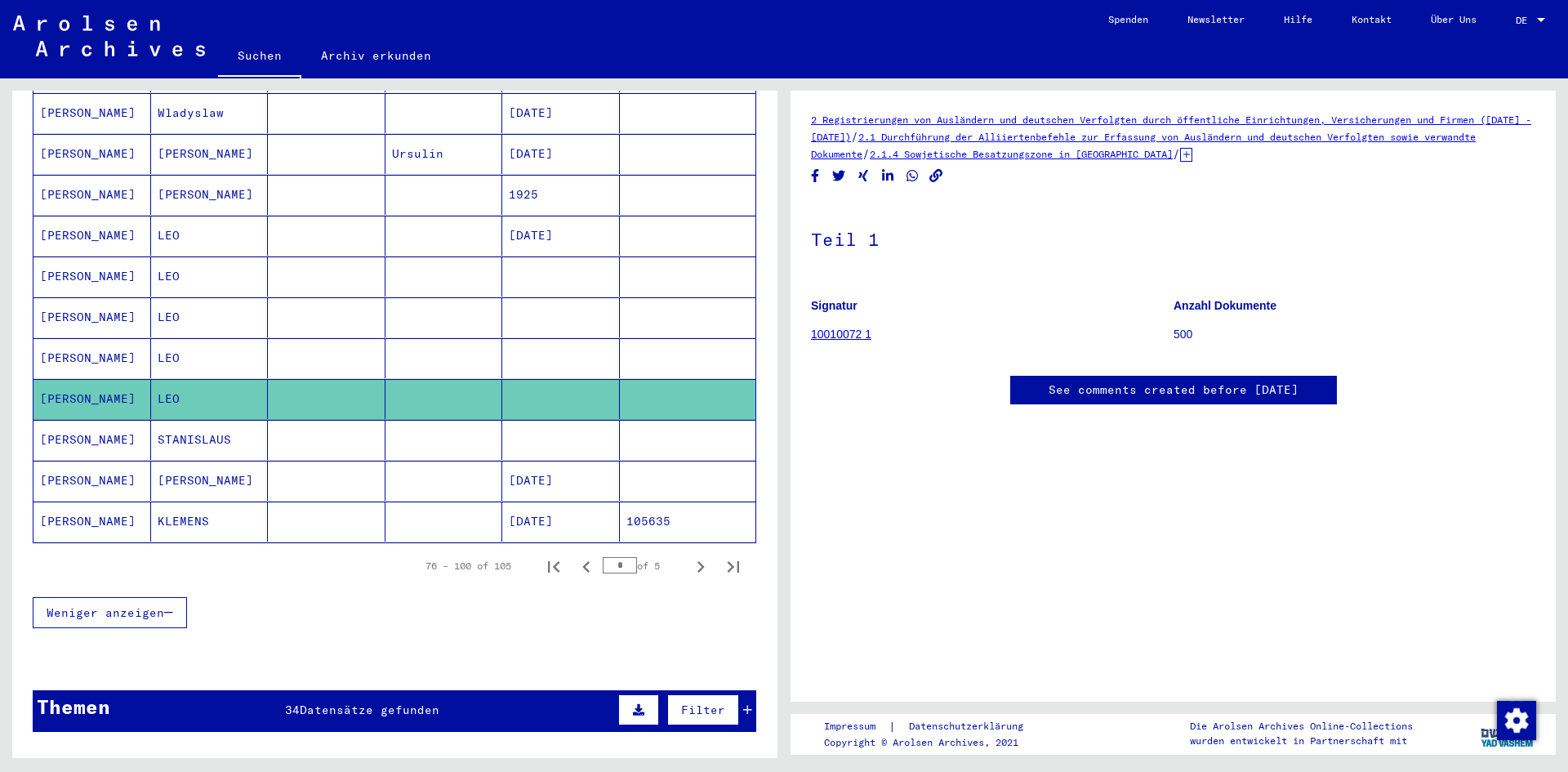 scroll, scrollTop: 0, scrollLeft: 0, axis: both 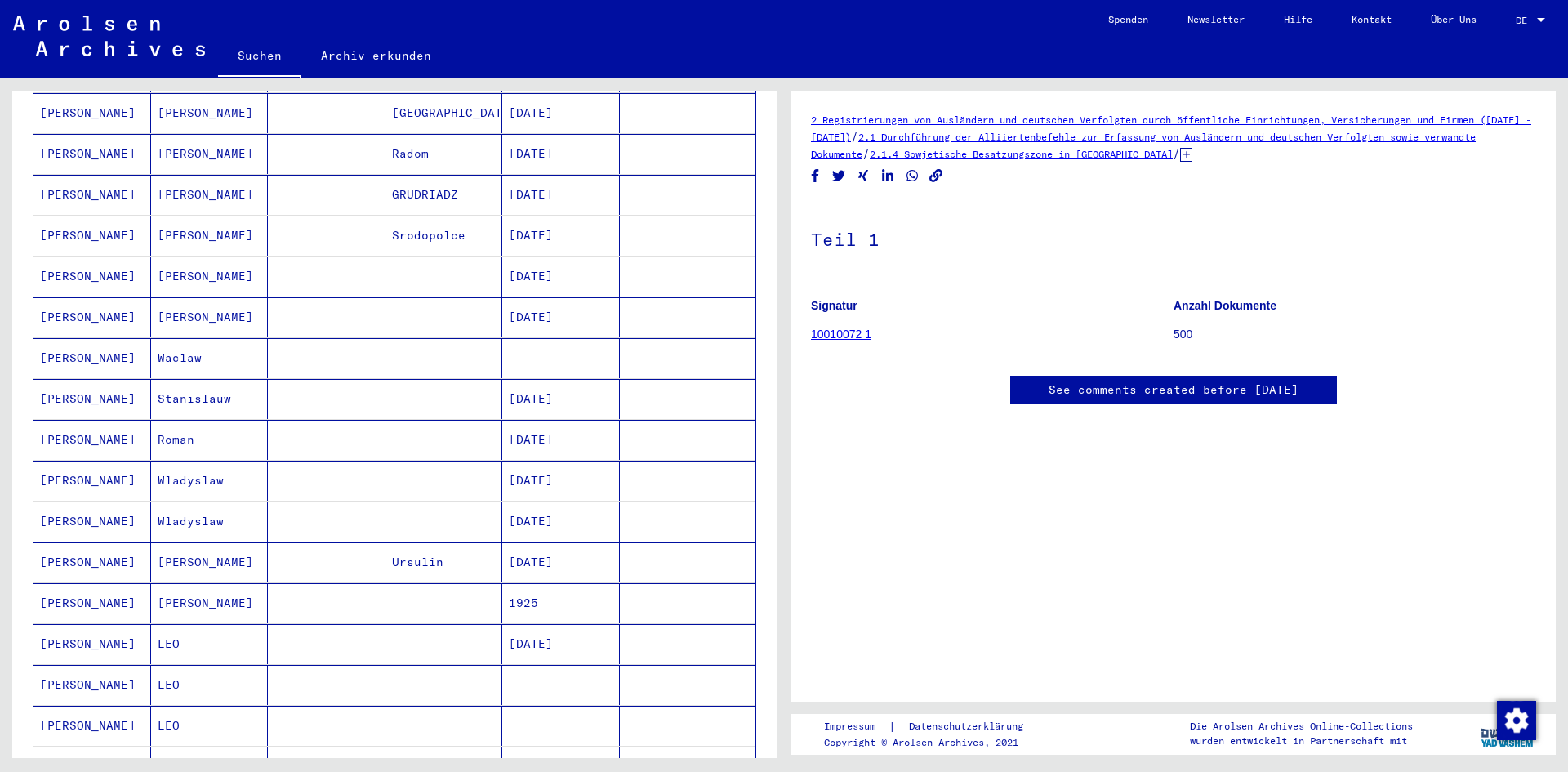 click on "[DATE]" at bounding box center (561, 440) 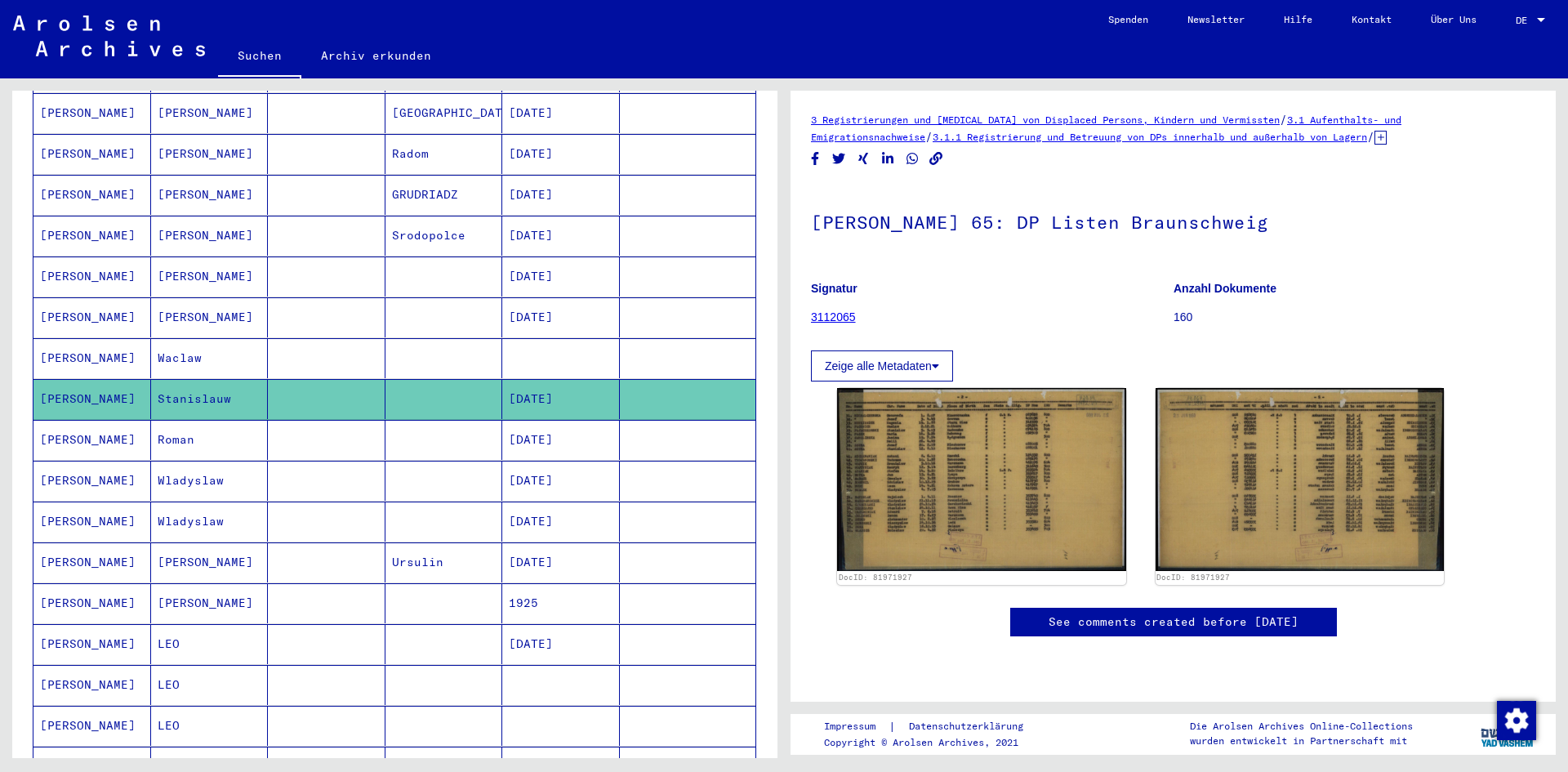 scroll, scrollTop: 0, scrollLeft: 0, axis: both 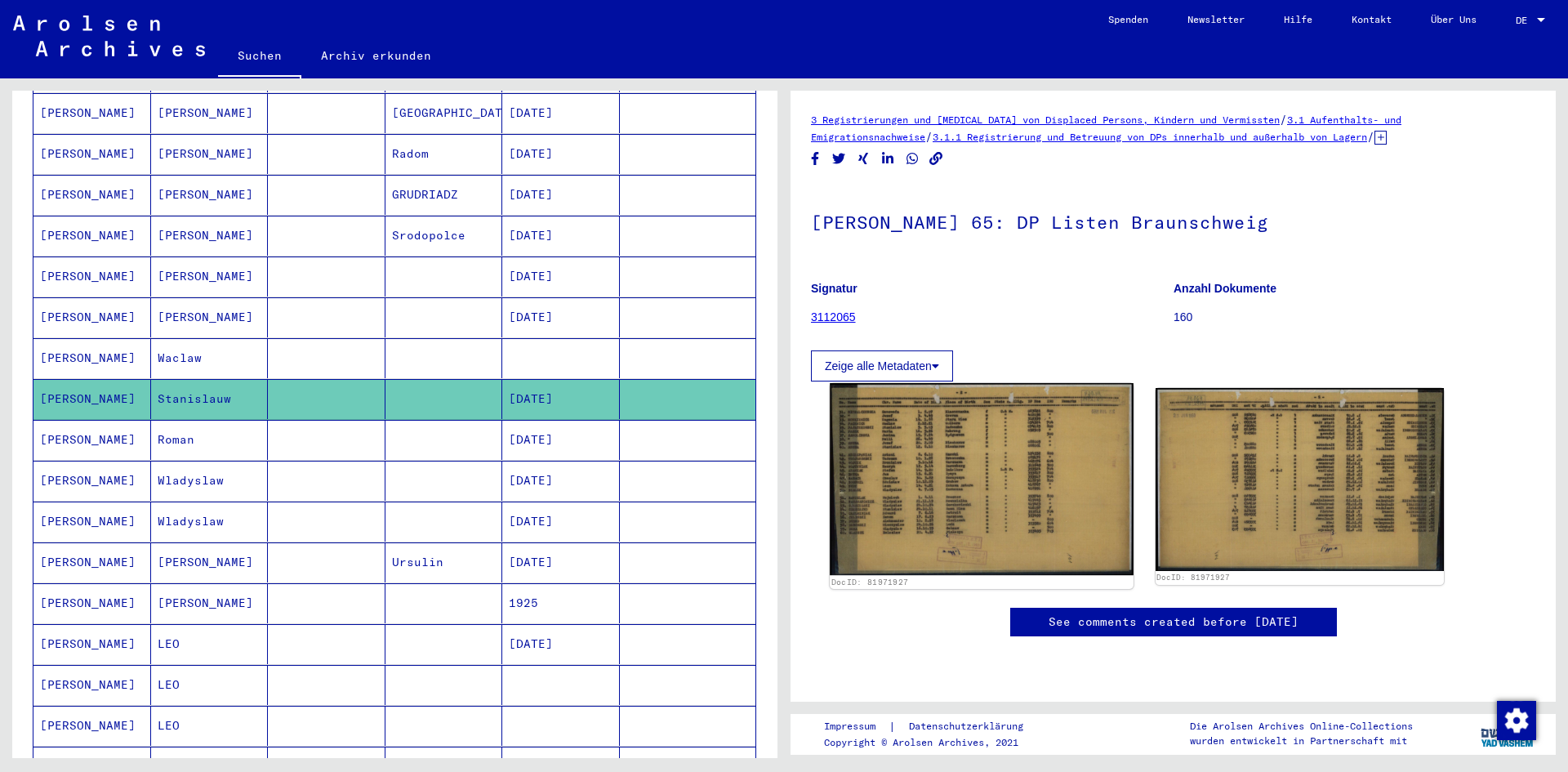 click 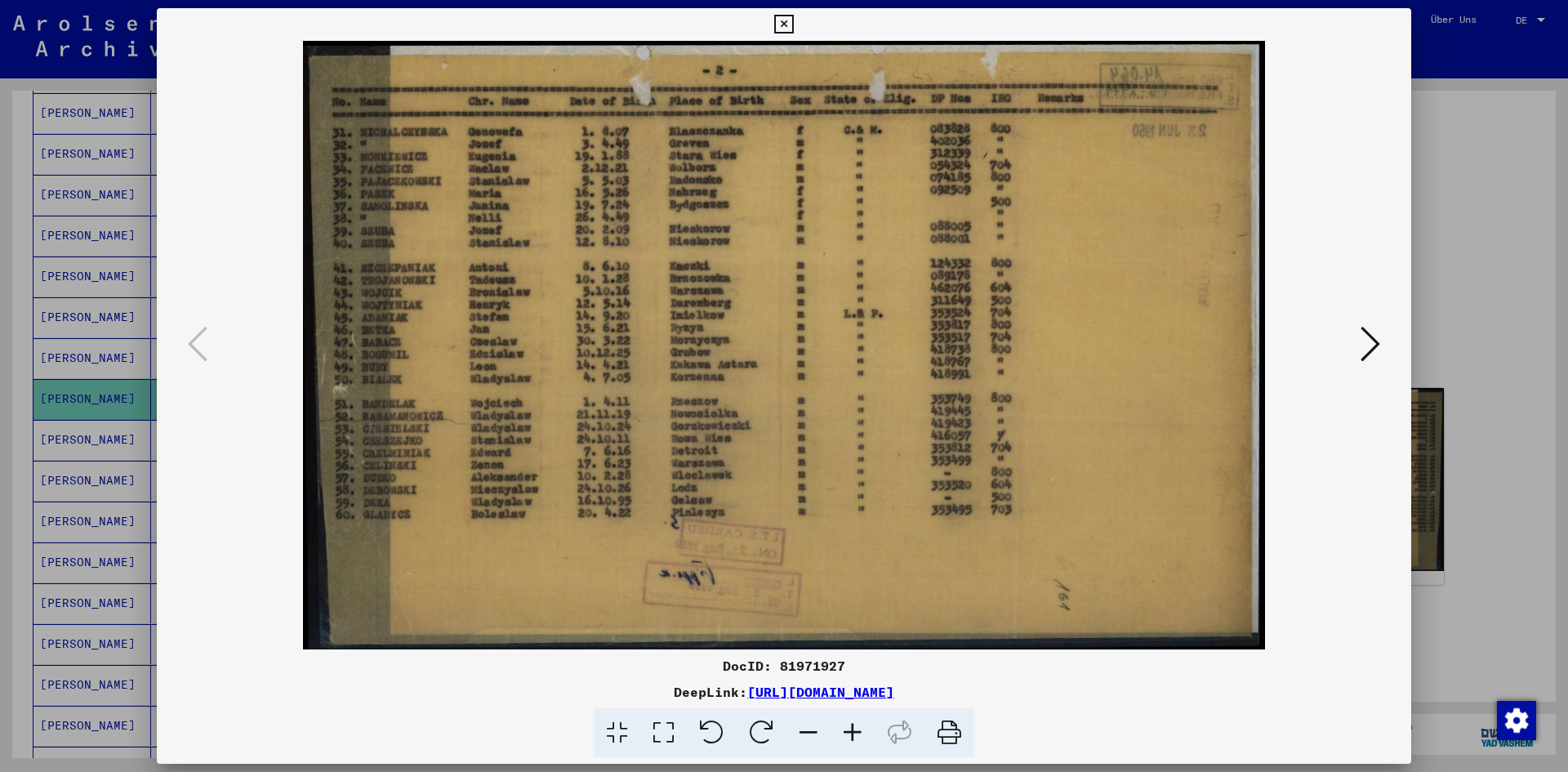 click at bounding box center (783, 25) 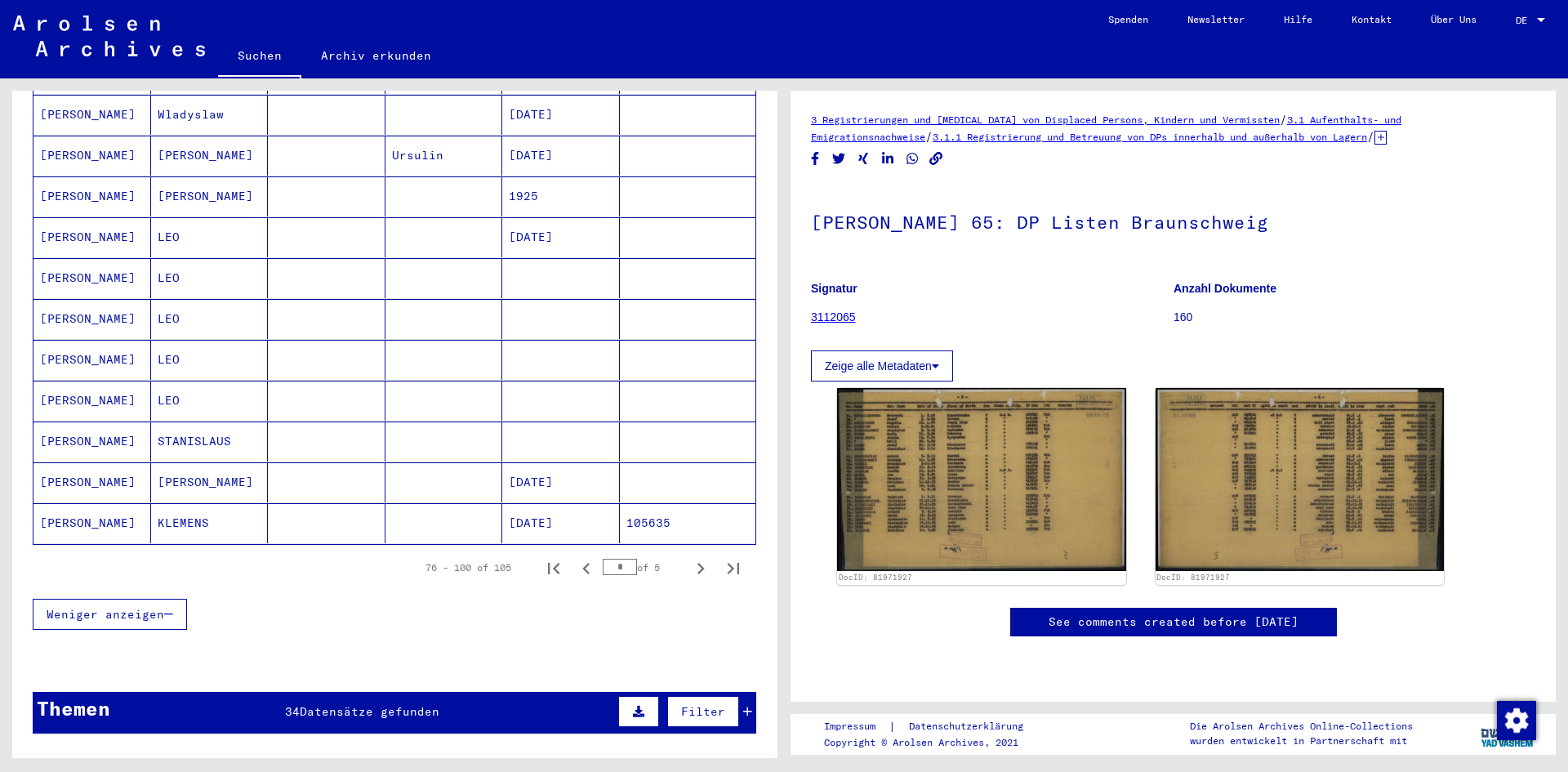 scroll, scrollTop: 827, scrollLeft: 0, axis: vertical 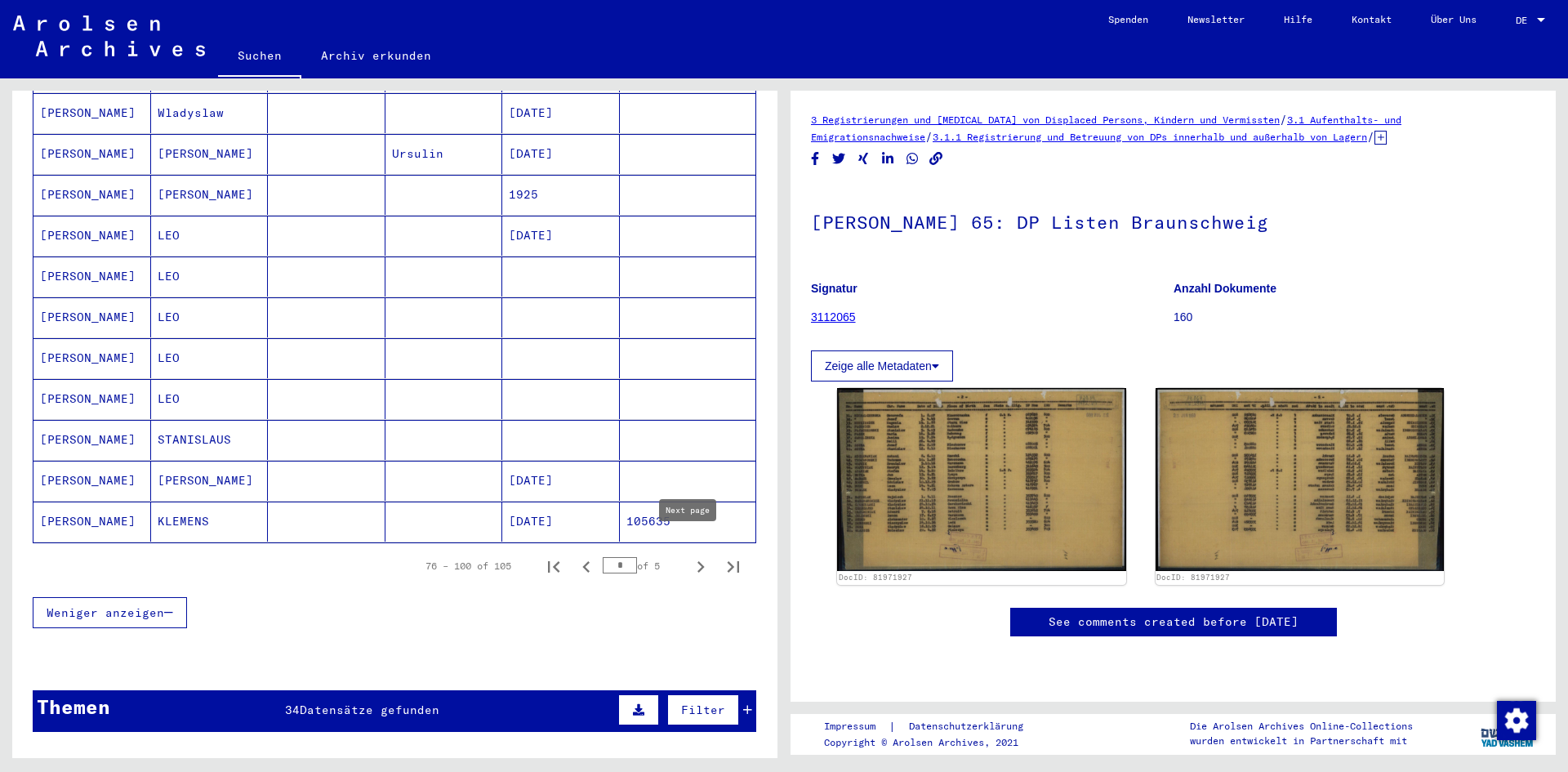 click 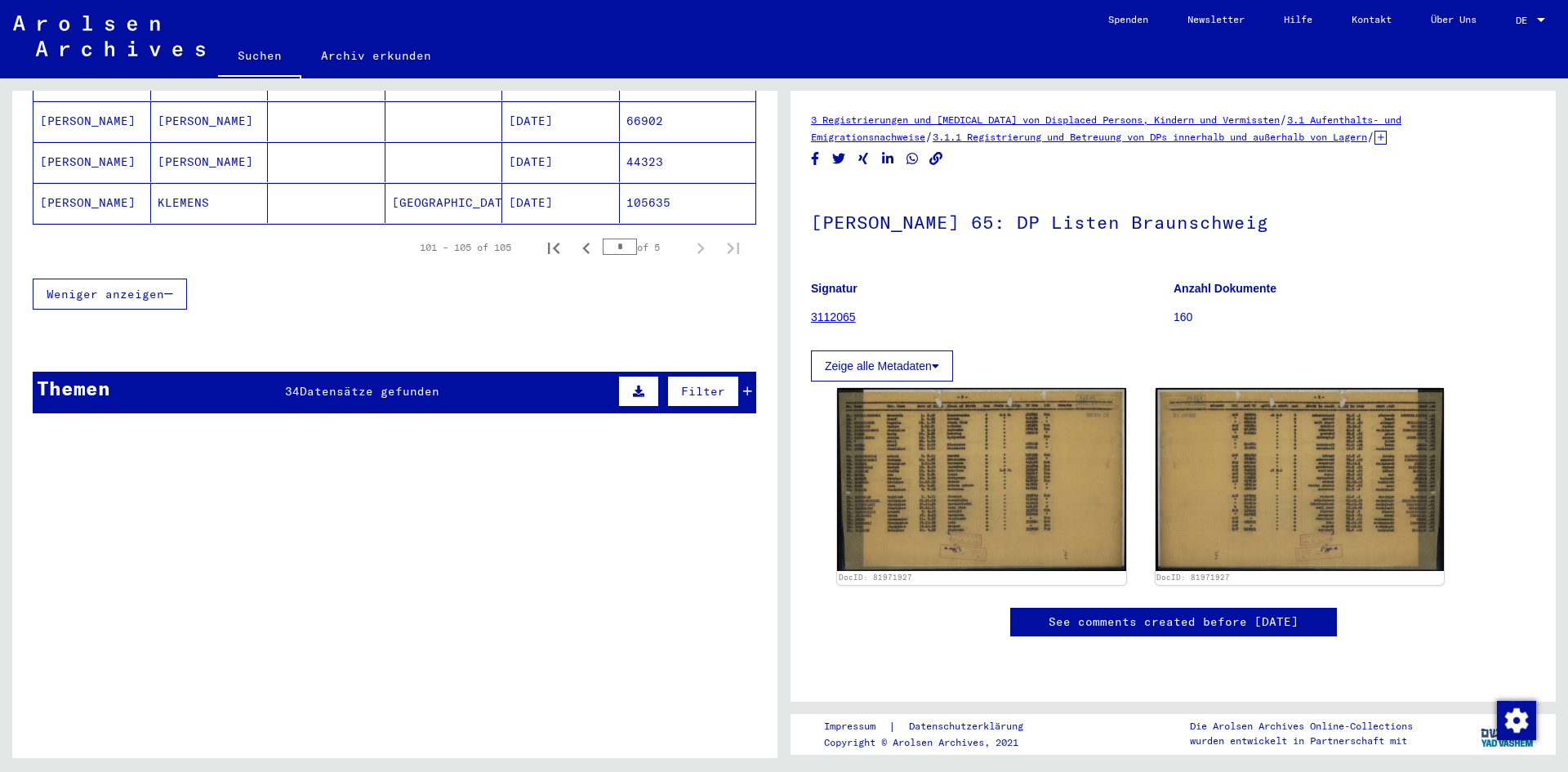 scroll, scrollTop: 81, scrollLeft: 0, axis: vertical 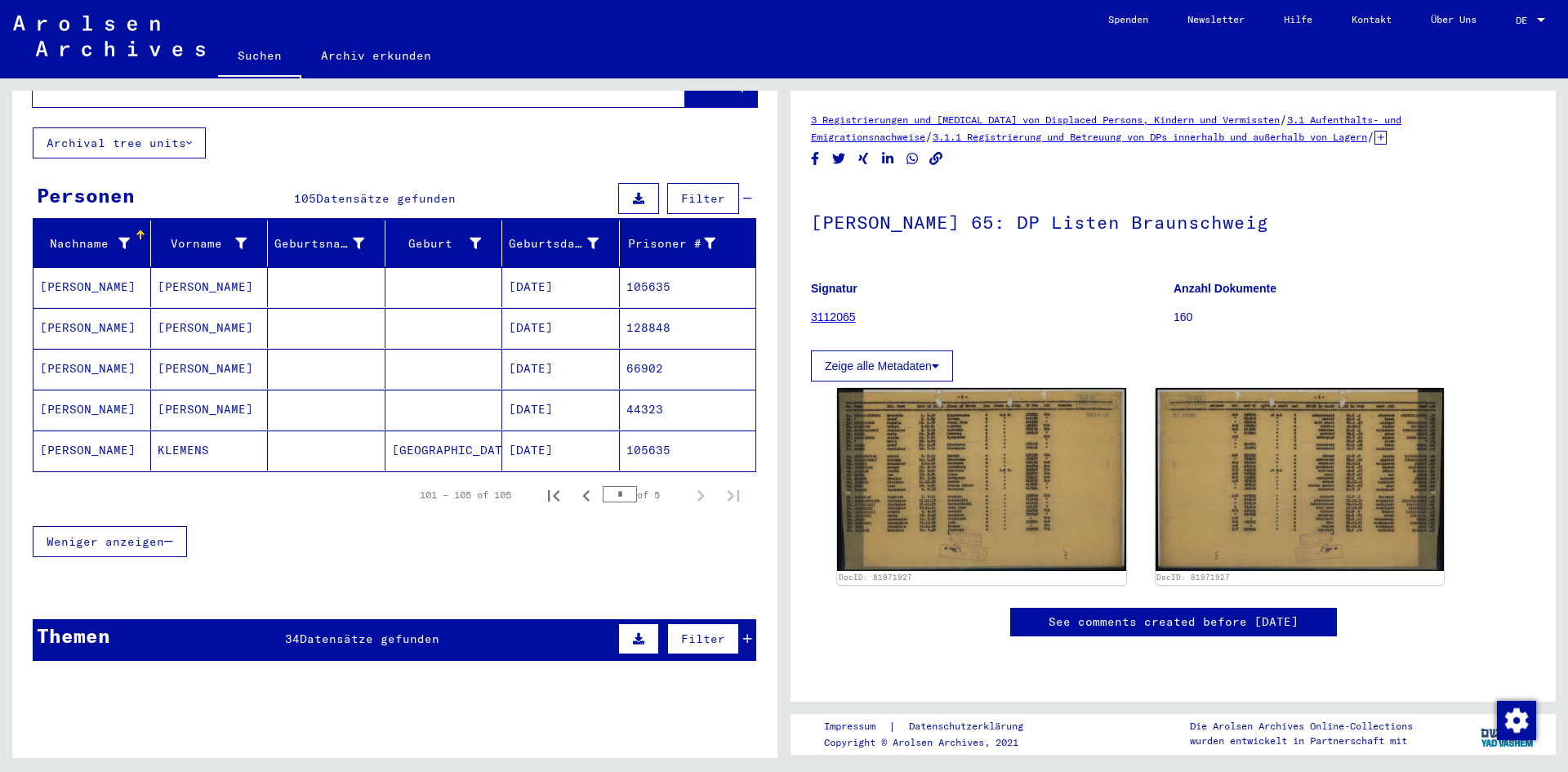 click at bounding box center [327, 328] 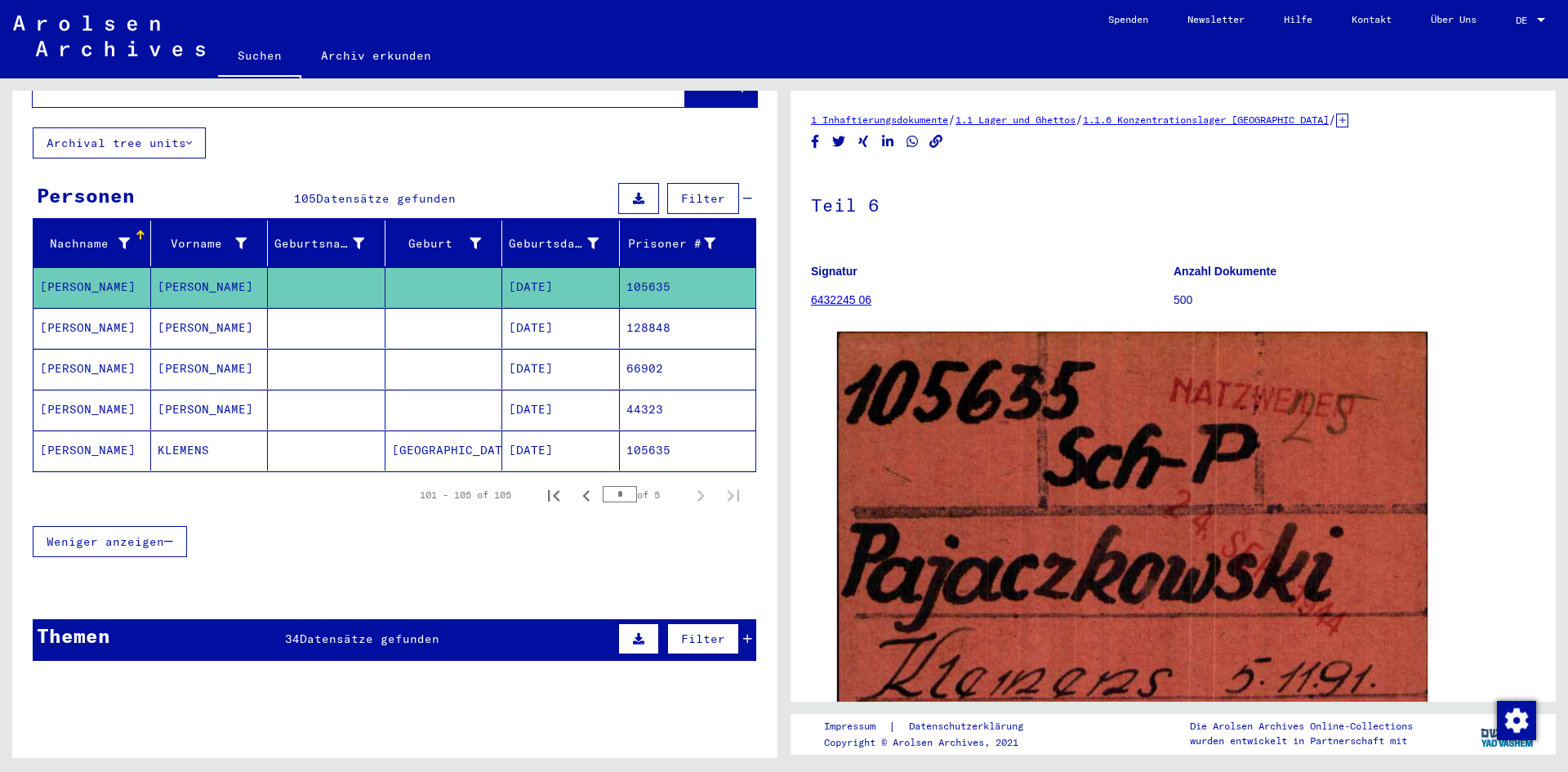 scroll, scrollTop: 0, scrollLeft: 0, axis: both 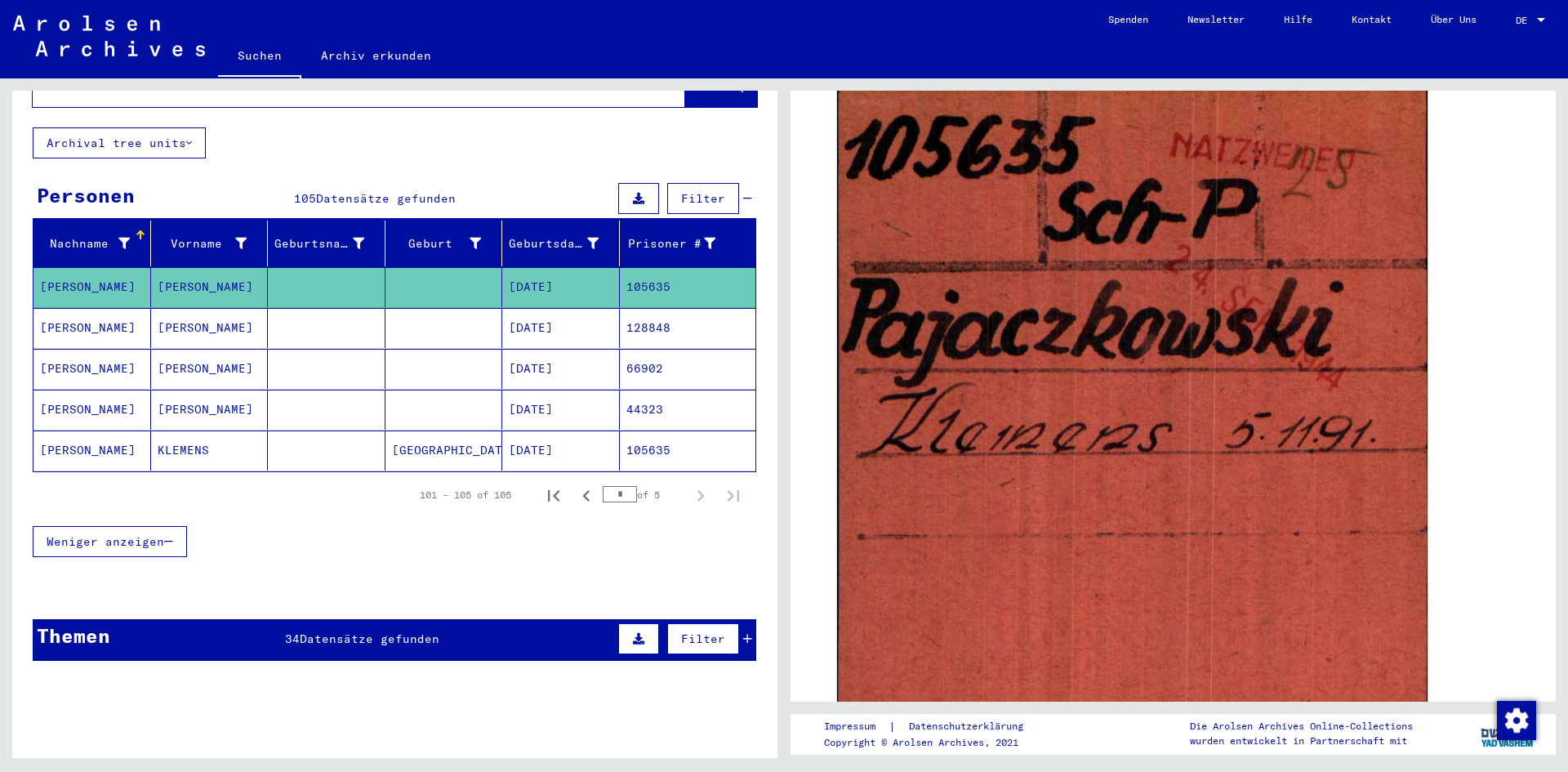 click on "[GEOGRAPHIC_DATA]" 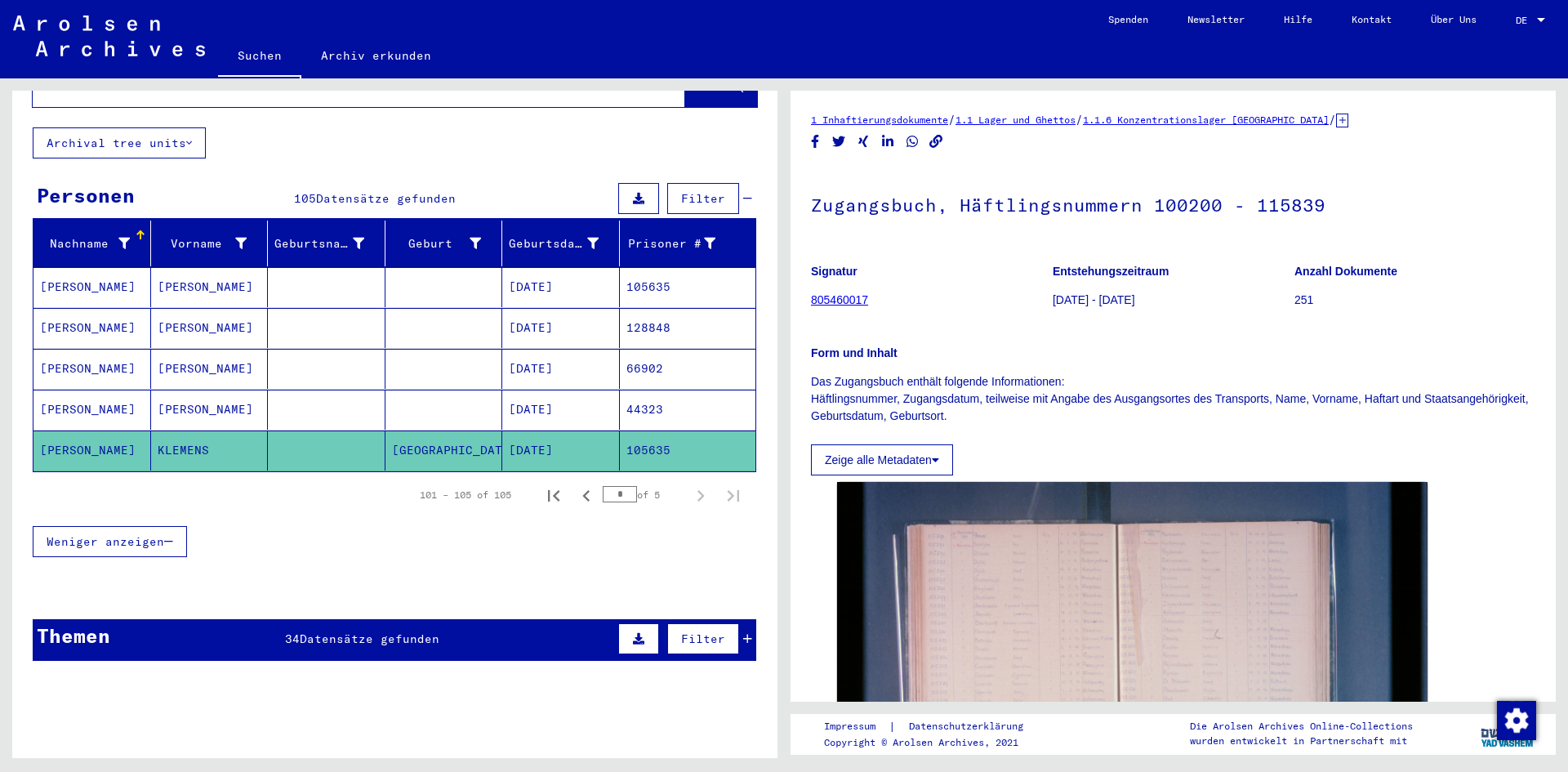 scroll, scrollTop: 0, scrollLeft: 0, axis: both 